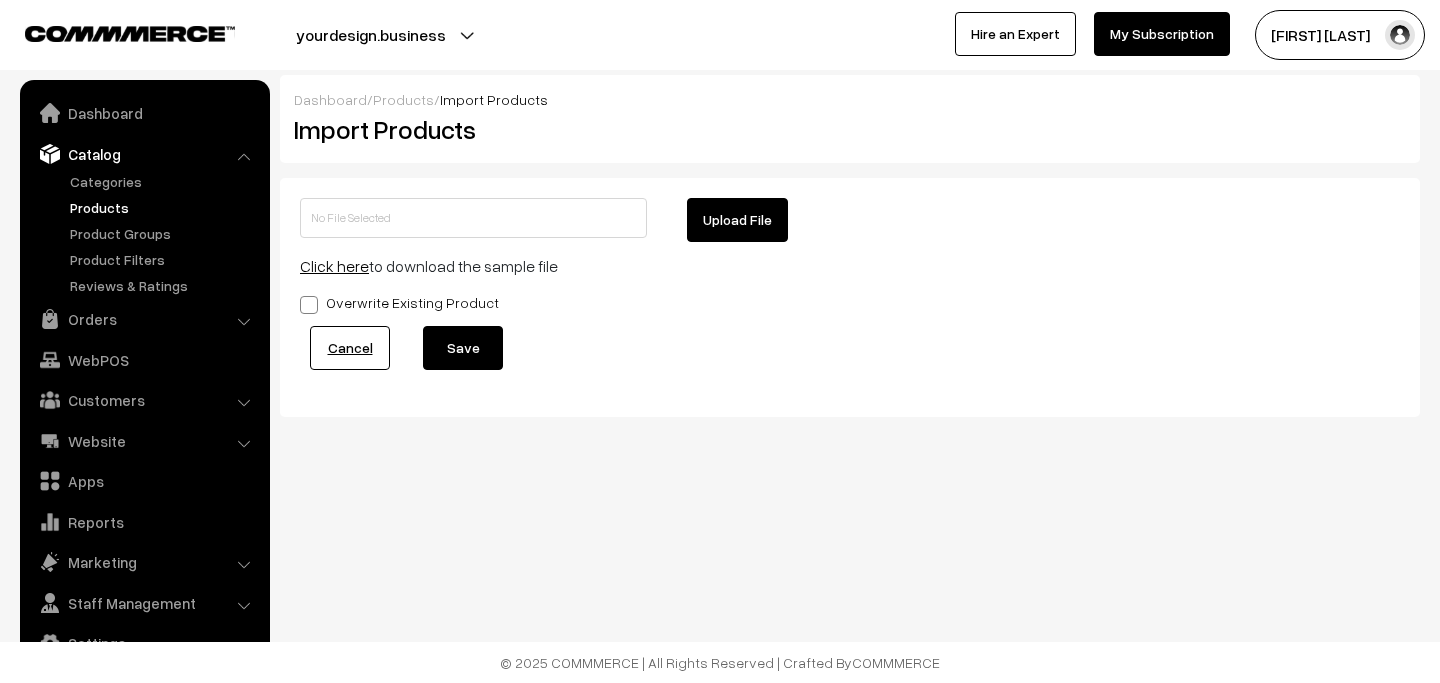 scroll, scrollTop: 0, scrollLeft: 0, axis: both 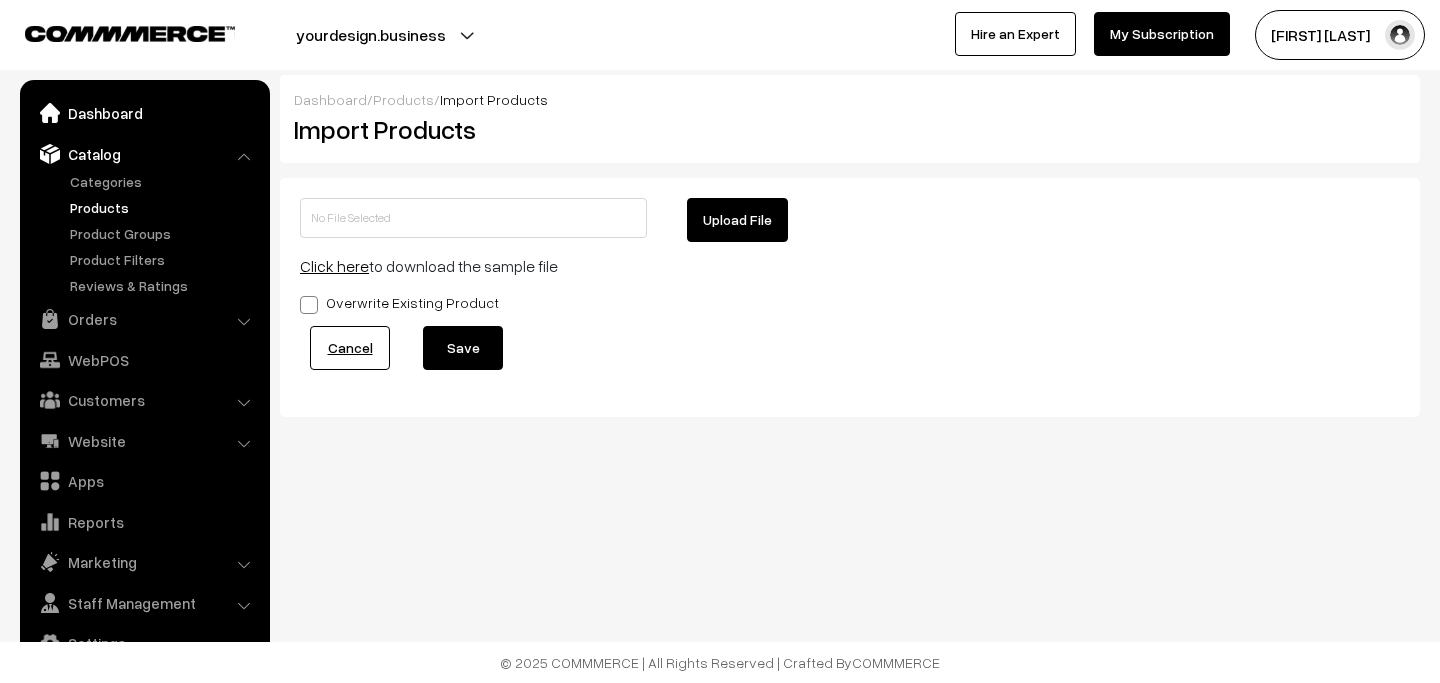 click on "Dashboard" at bounding box center (144, 113) 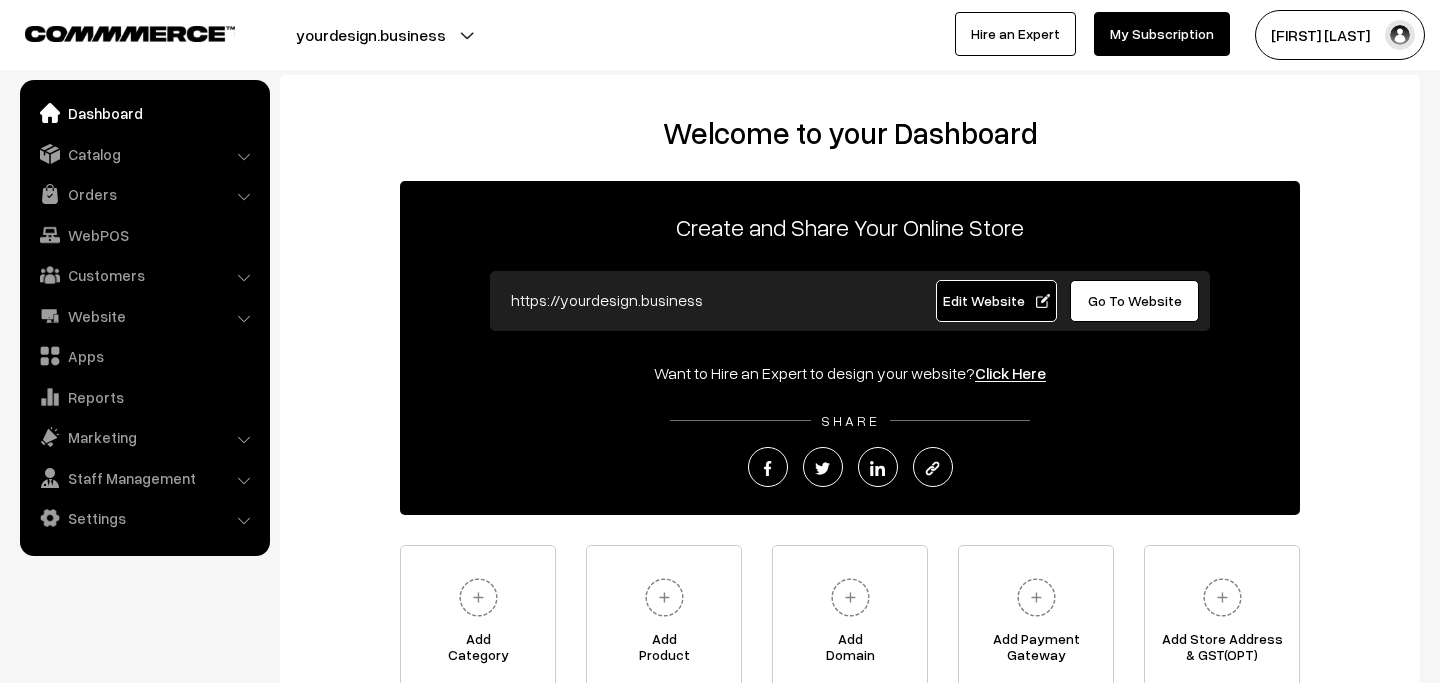 scroll, scrollTop: 0, scrollLeft: 0, axis: both 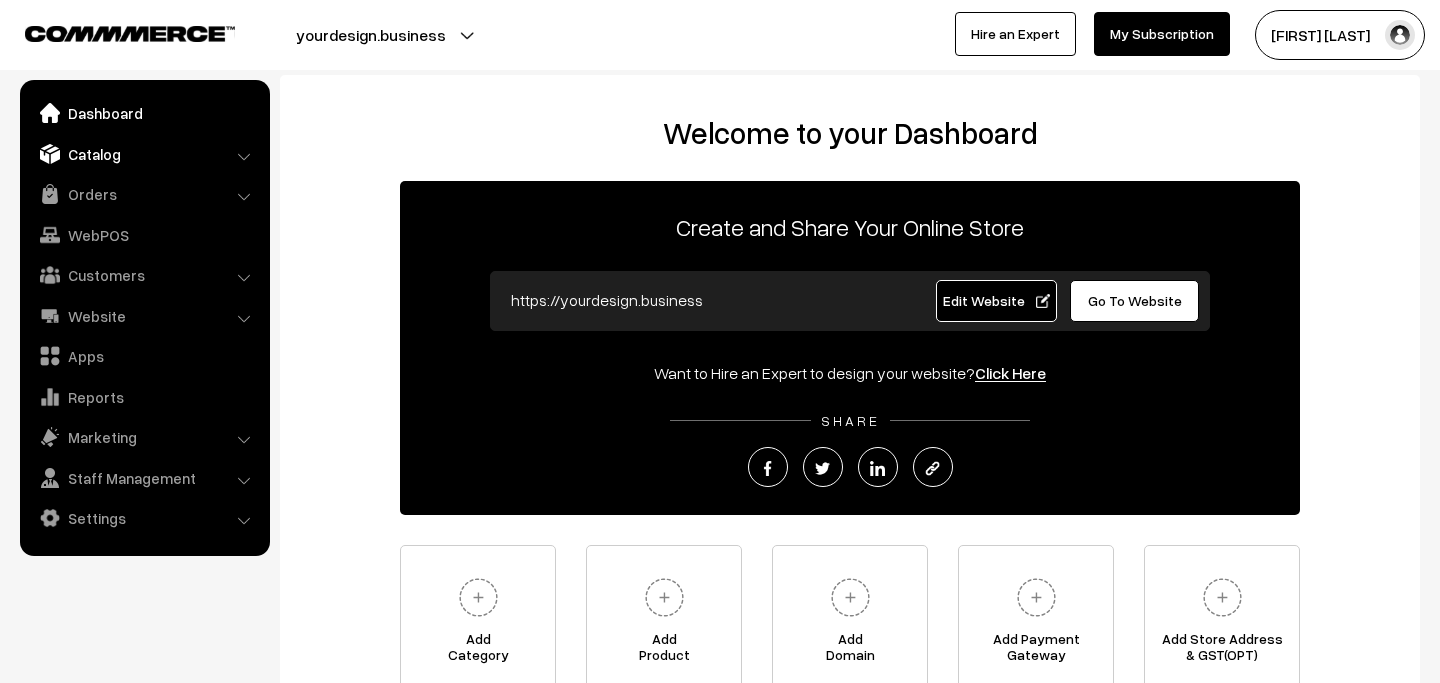 click on "Catalog" at bounding box center [144, 154] 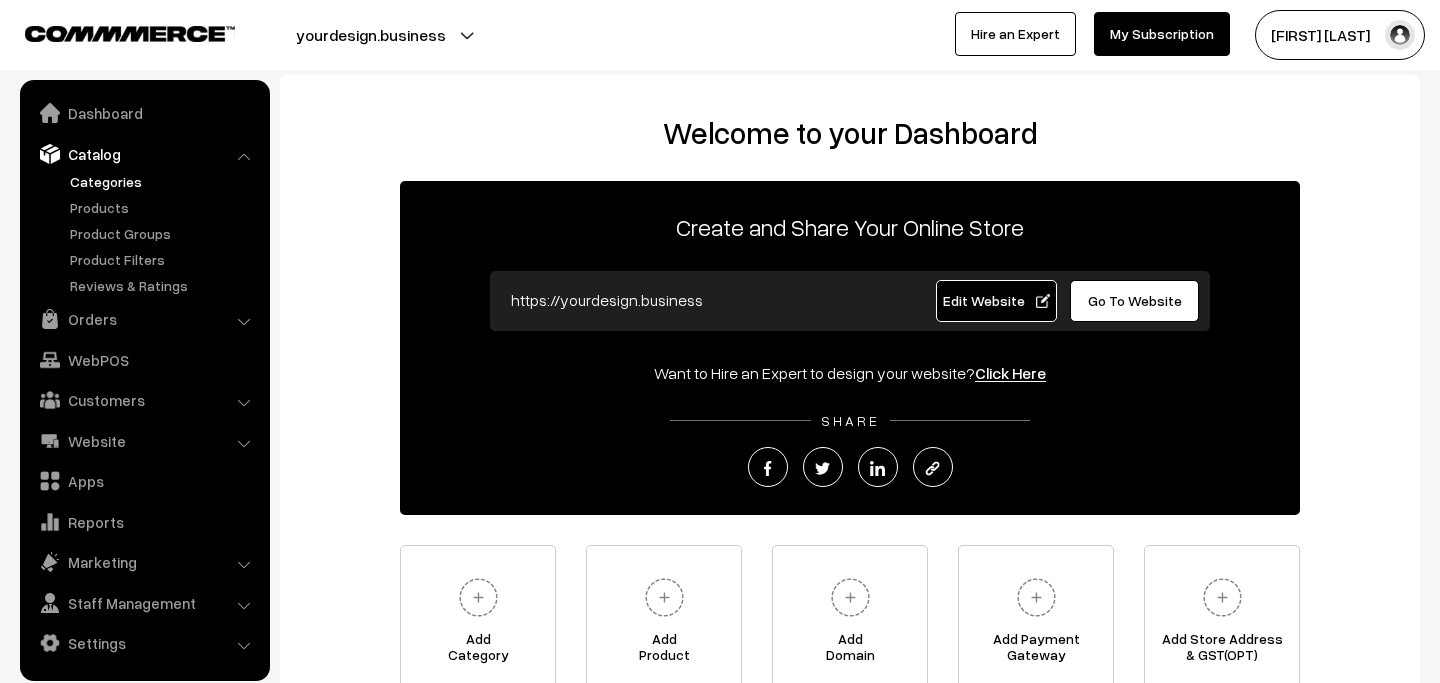 click on "Categories" at bounding box center [164, 181] 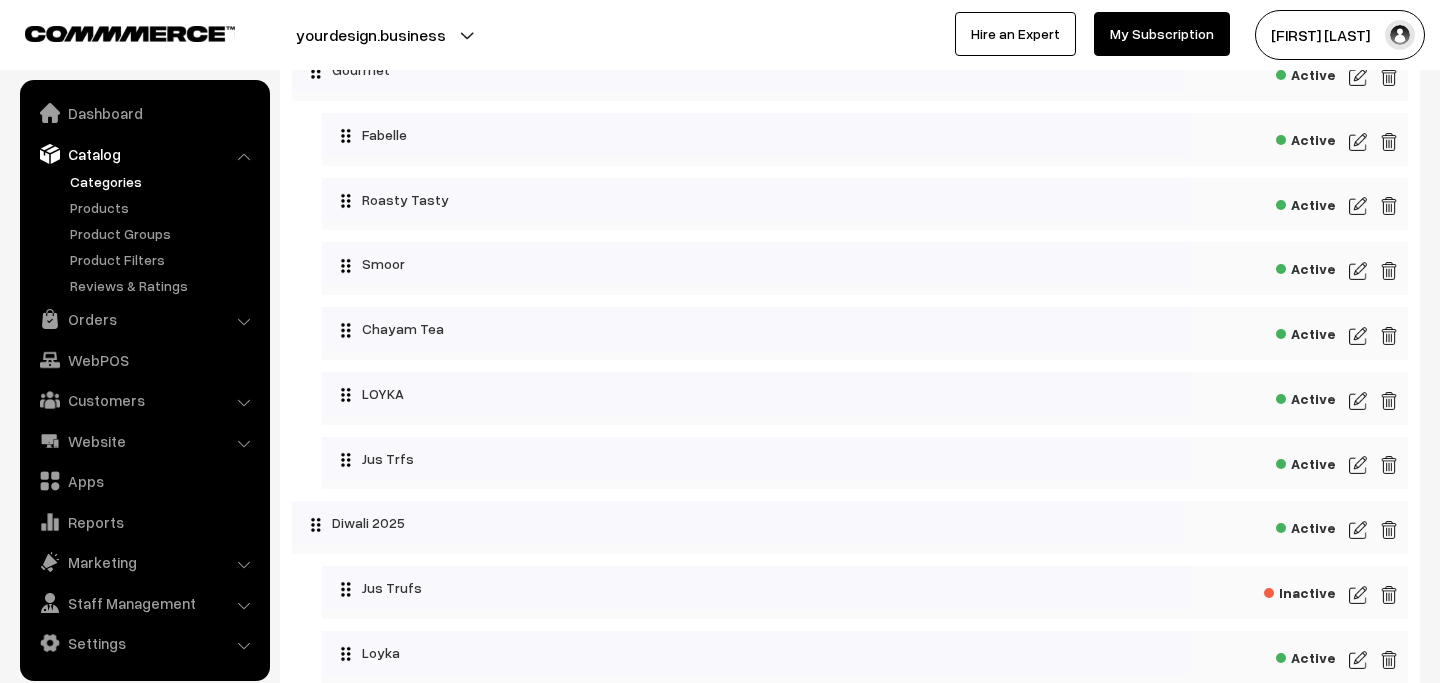 scroll, scrollTop: 6016, scrollLeft: 0, axis: vertical 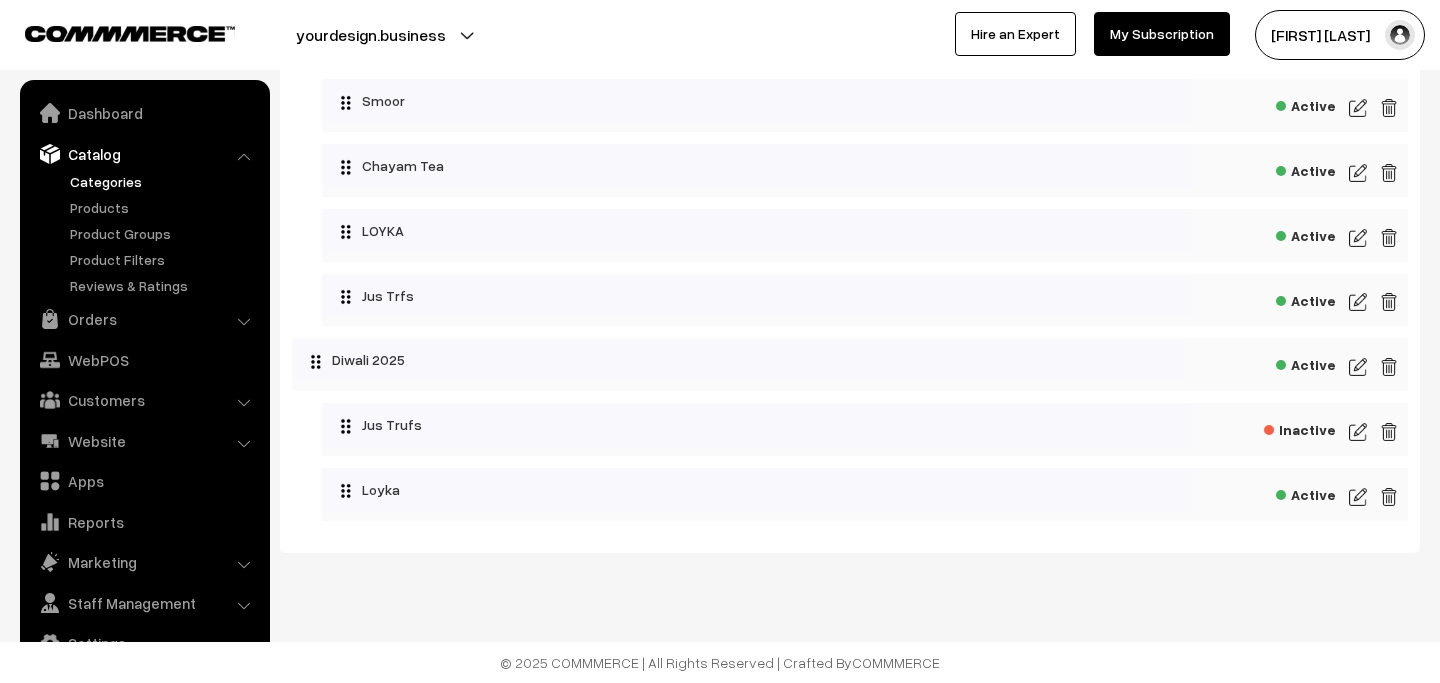 click at bounding box center [1358, 367] 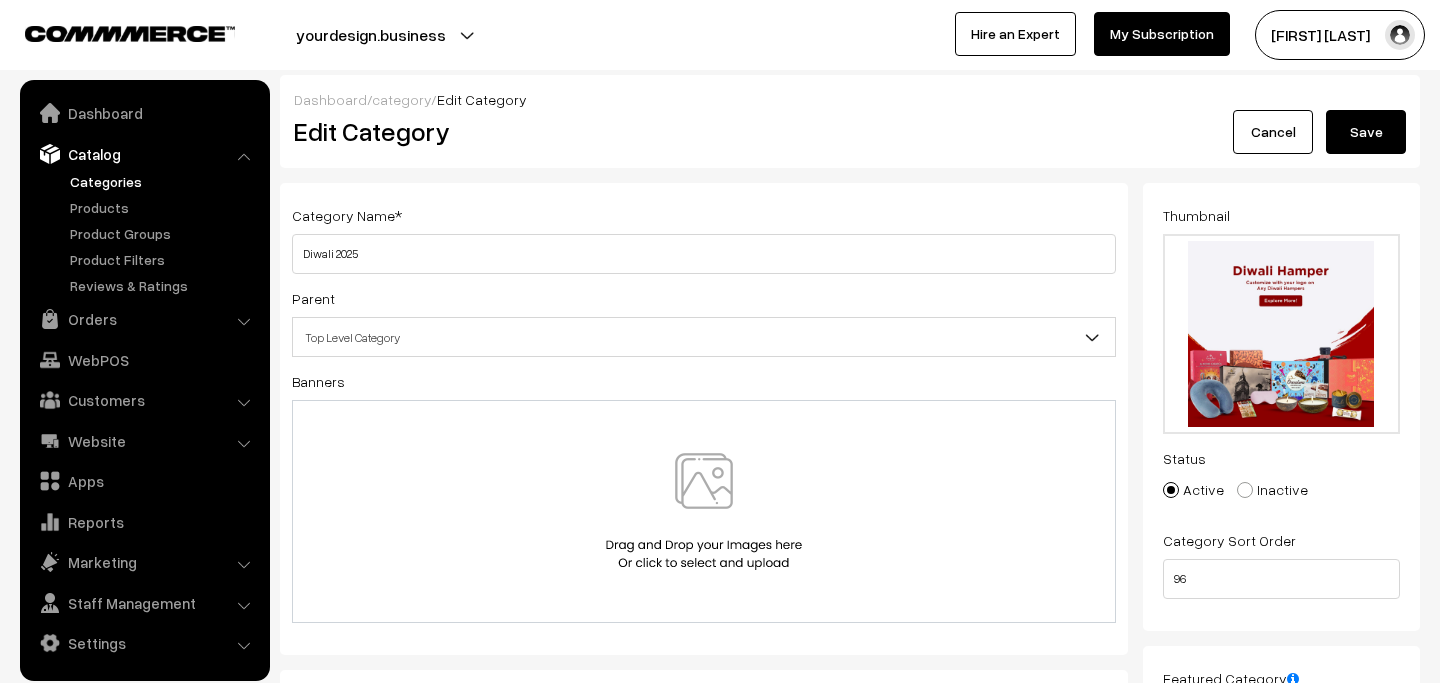 scroll, scrollTop: 0, scrollLeft: 0, axis: both 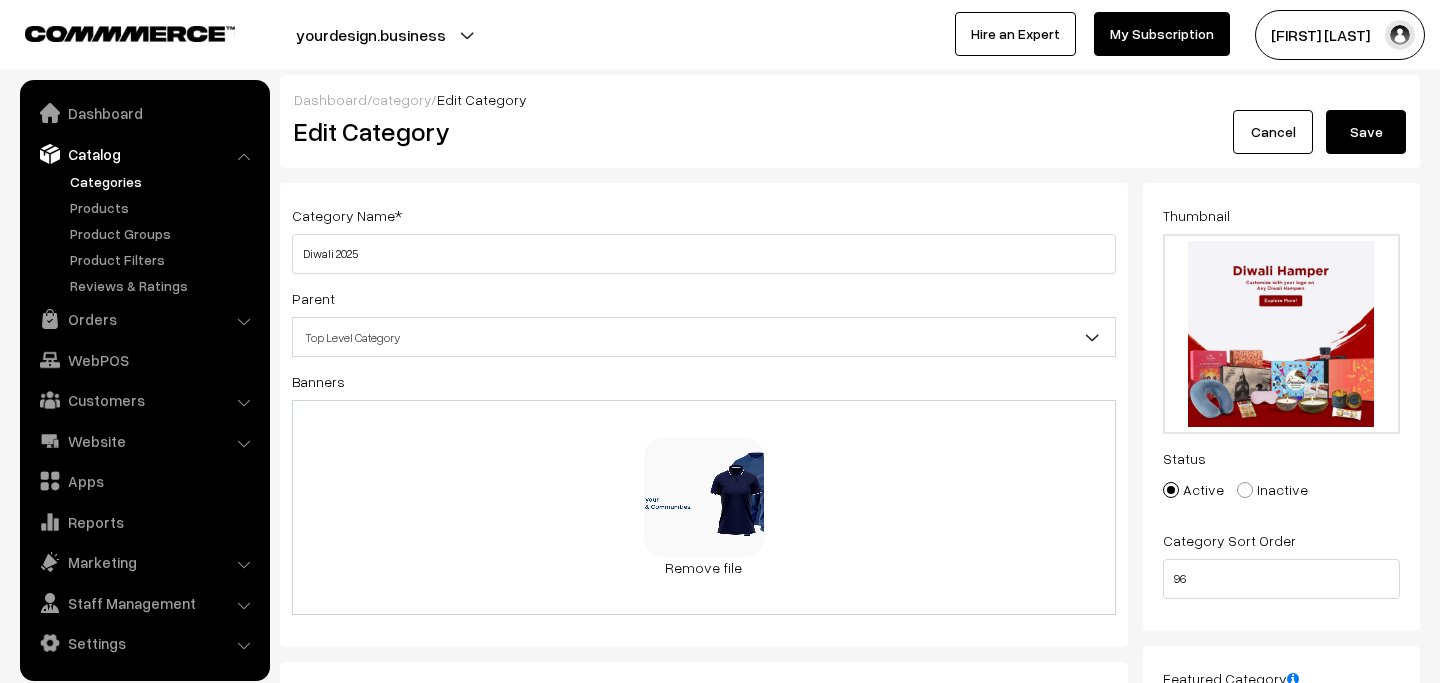 click on "Save" at bounding box center [1366, 132] 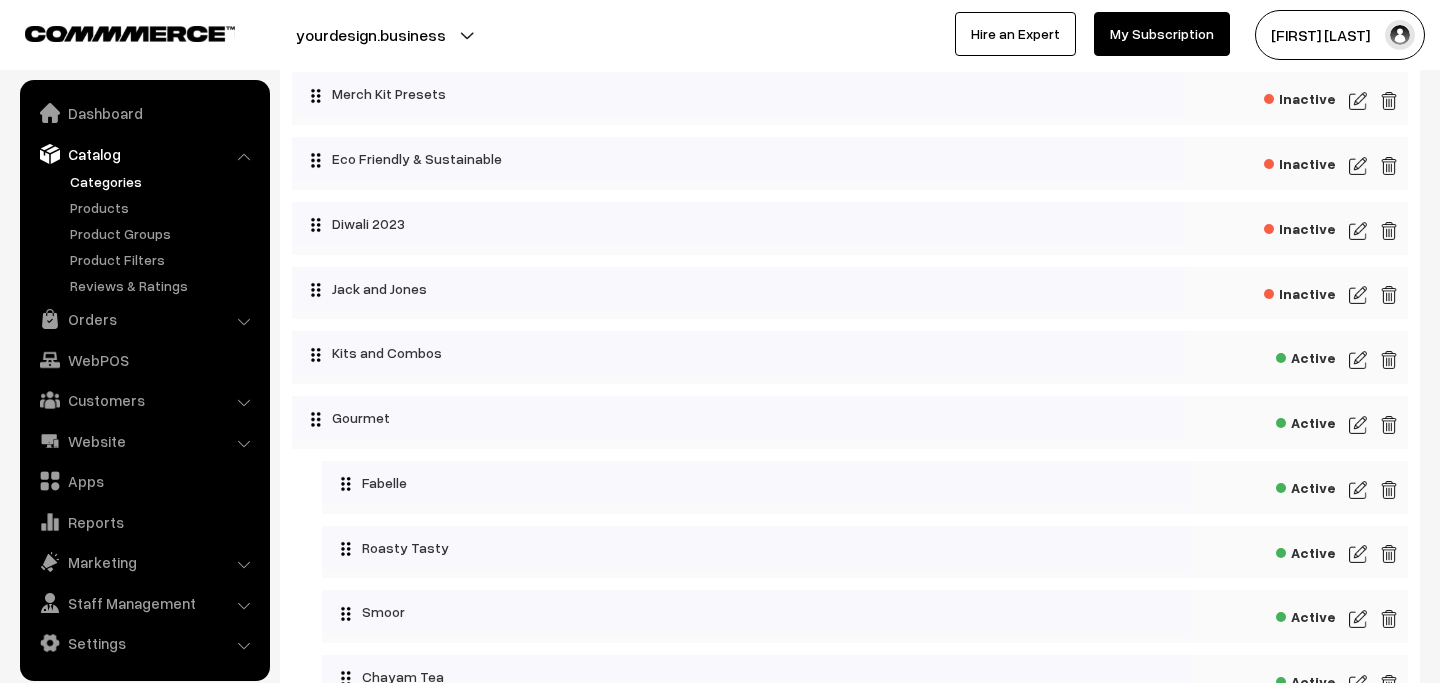 scroll, scrollTop: 6016, scrollLeft: 0, axis: vertical 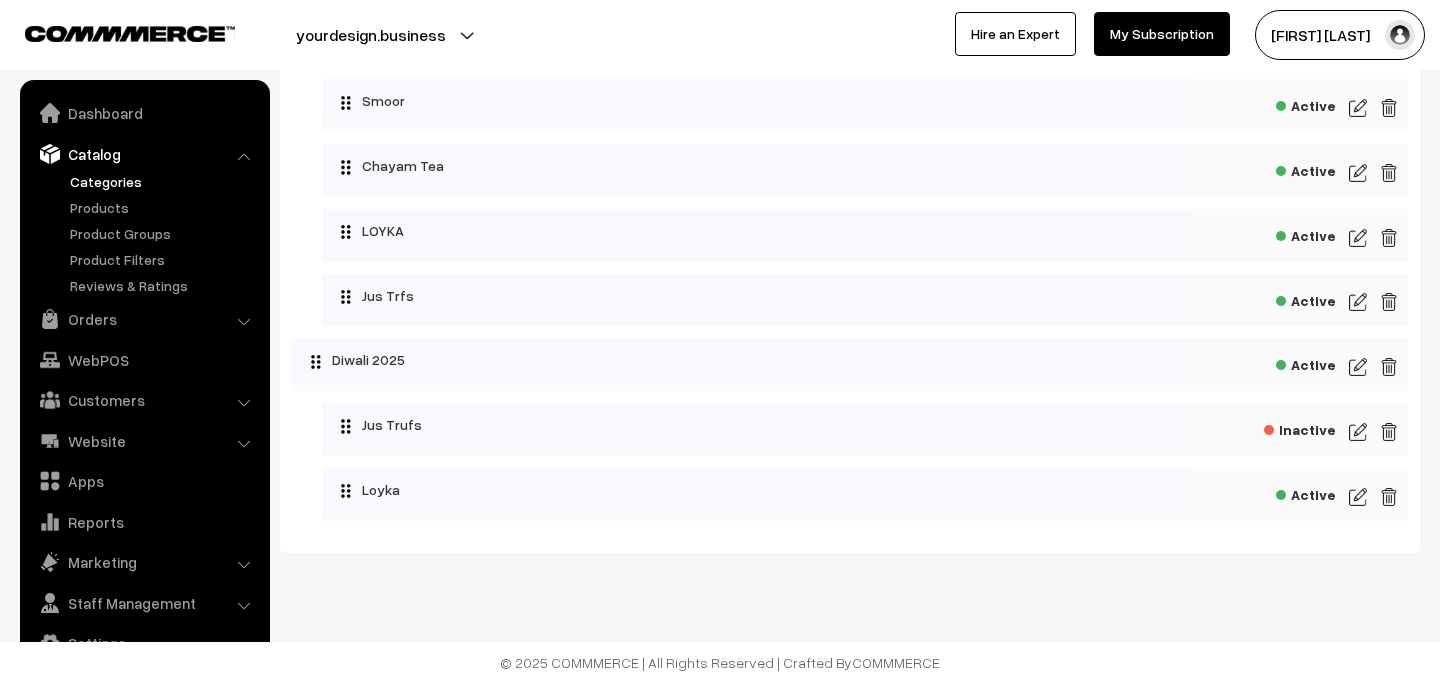 click at bounding box center [1358, 367] 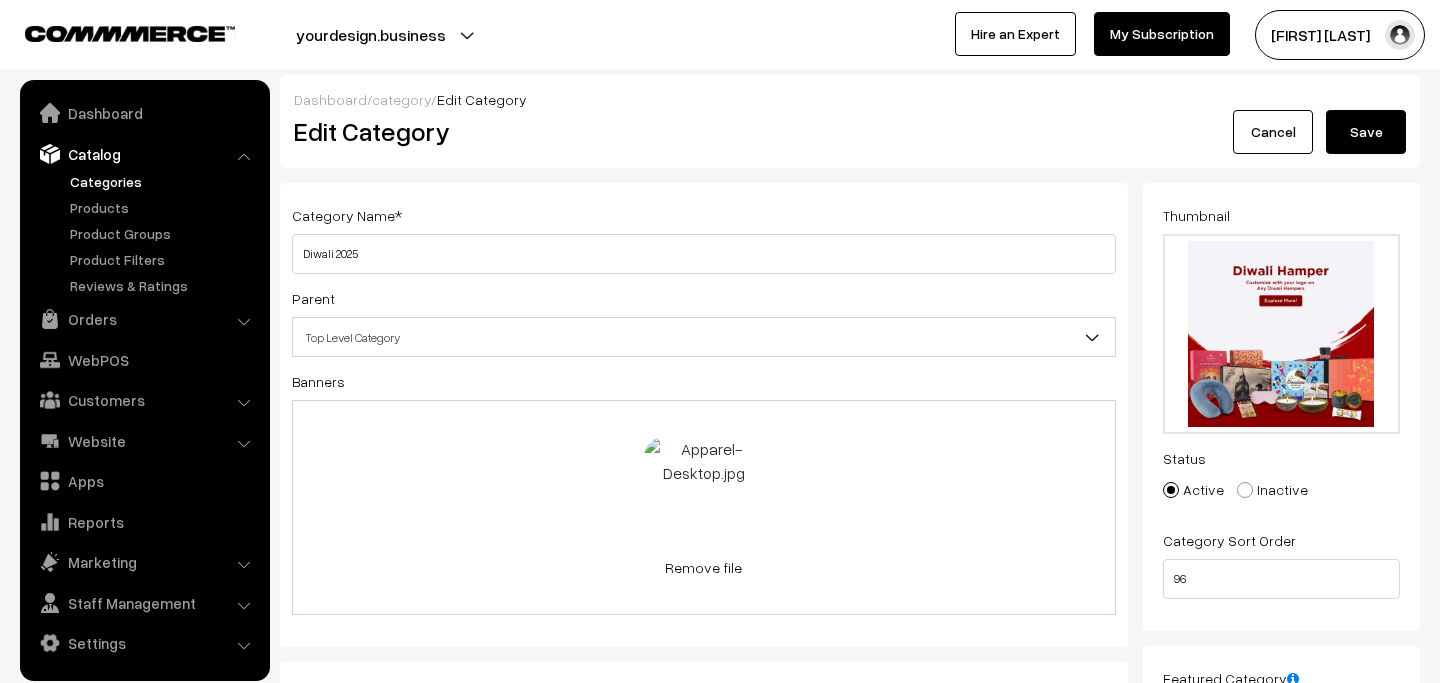 scroll, scrollTop: 0, scrollLeft: 0, axis: both 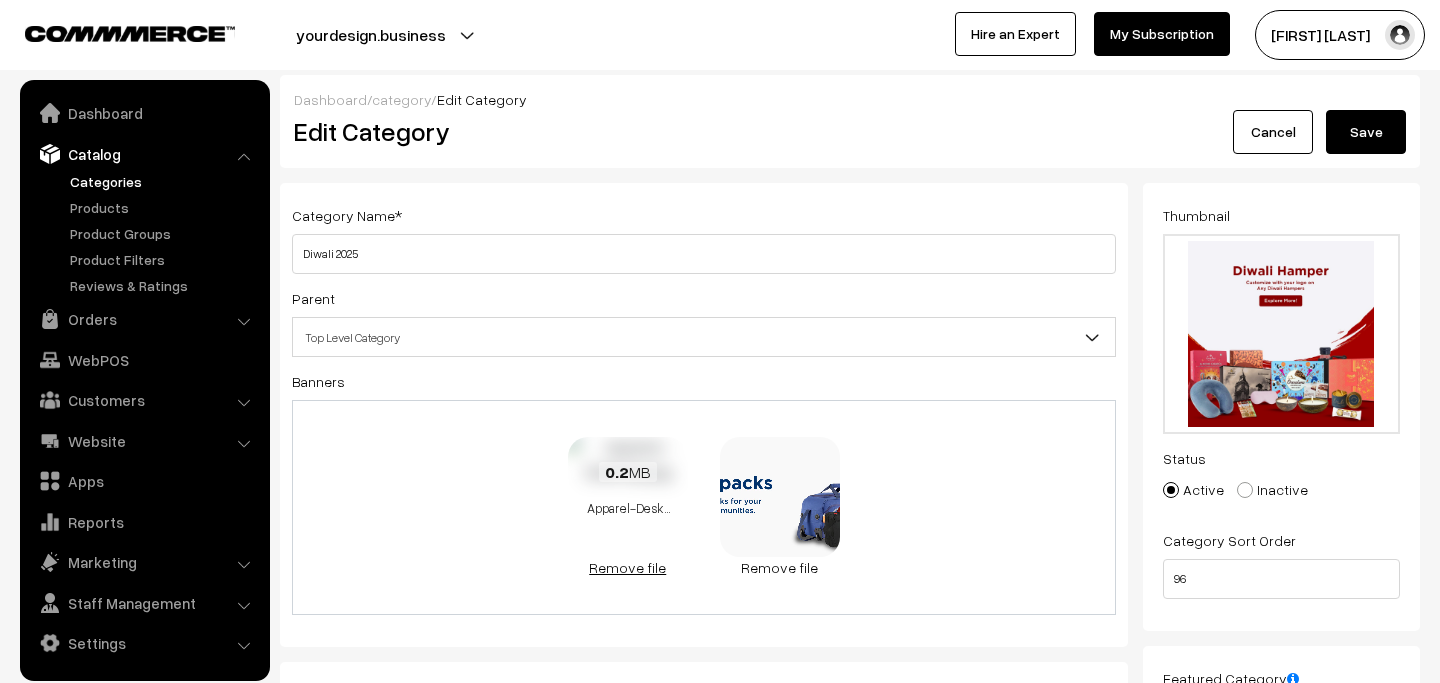 click on "Remove file" at bounding box center (628, 567) 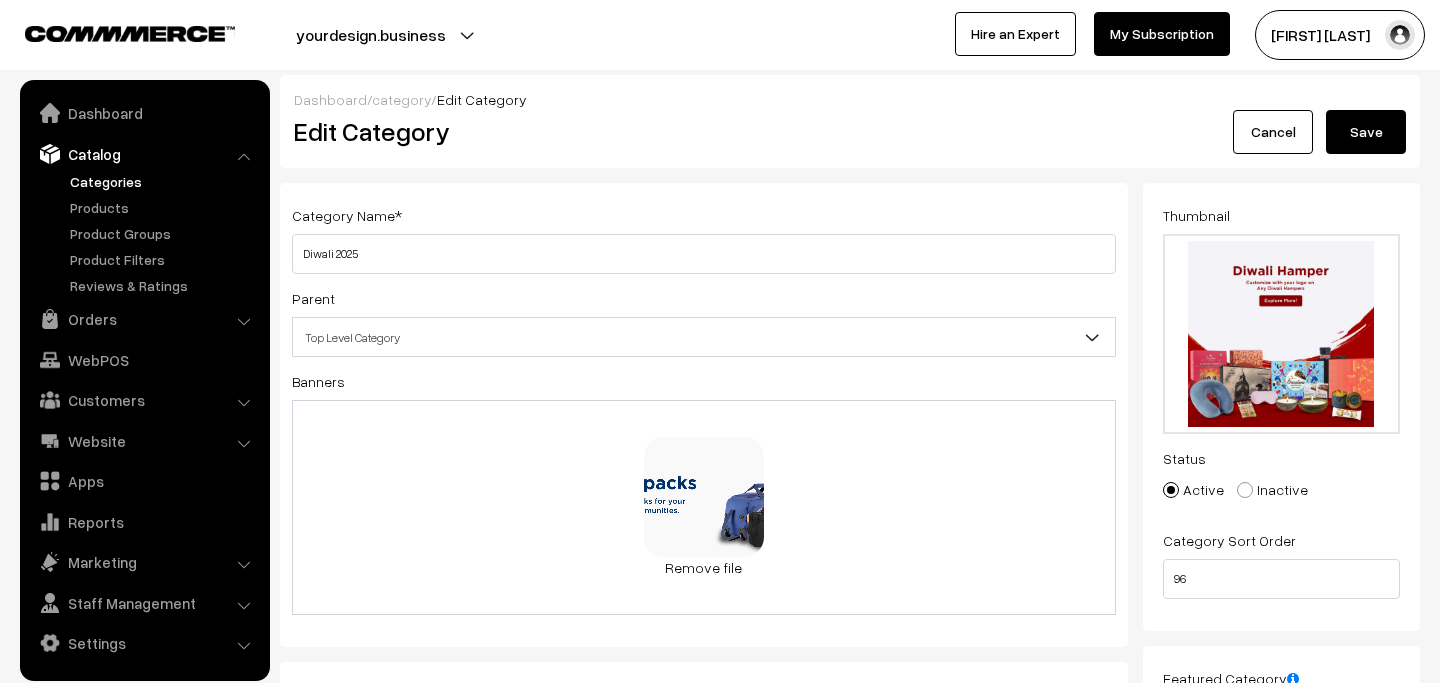 click on "Save" at bounding box center [1366, 132] 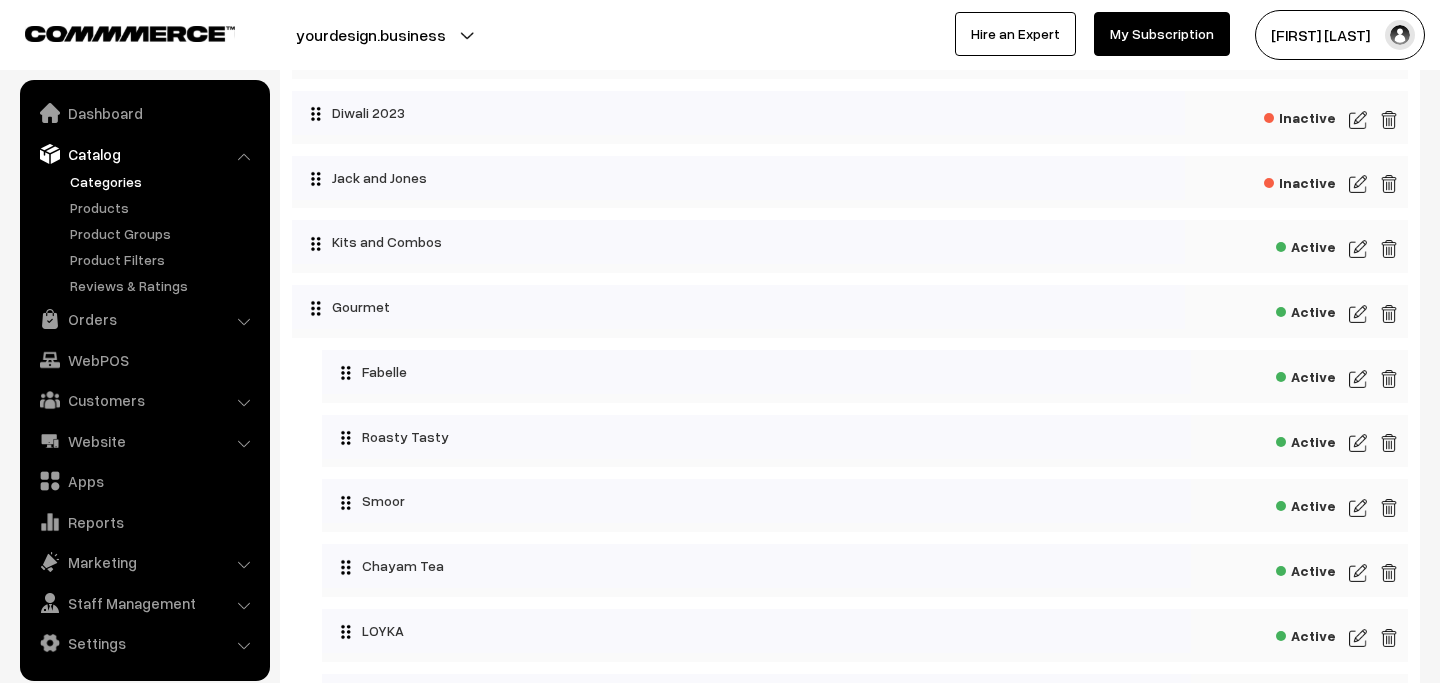 scroll, scrollTop: 6016, scrollLeft: 0, axis: vertical 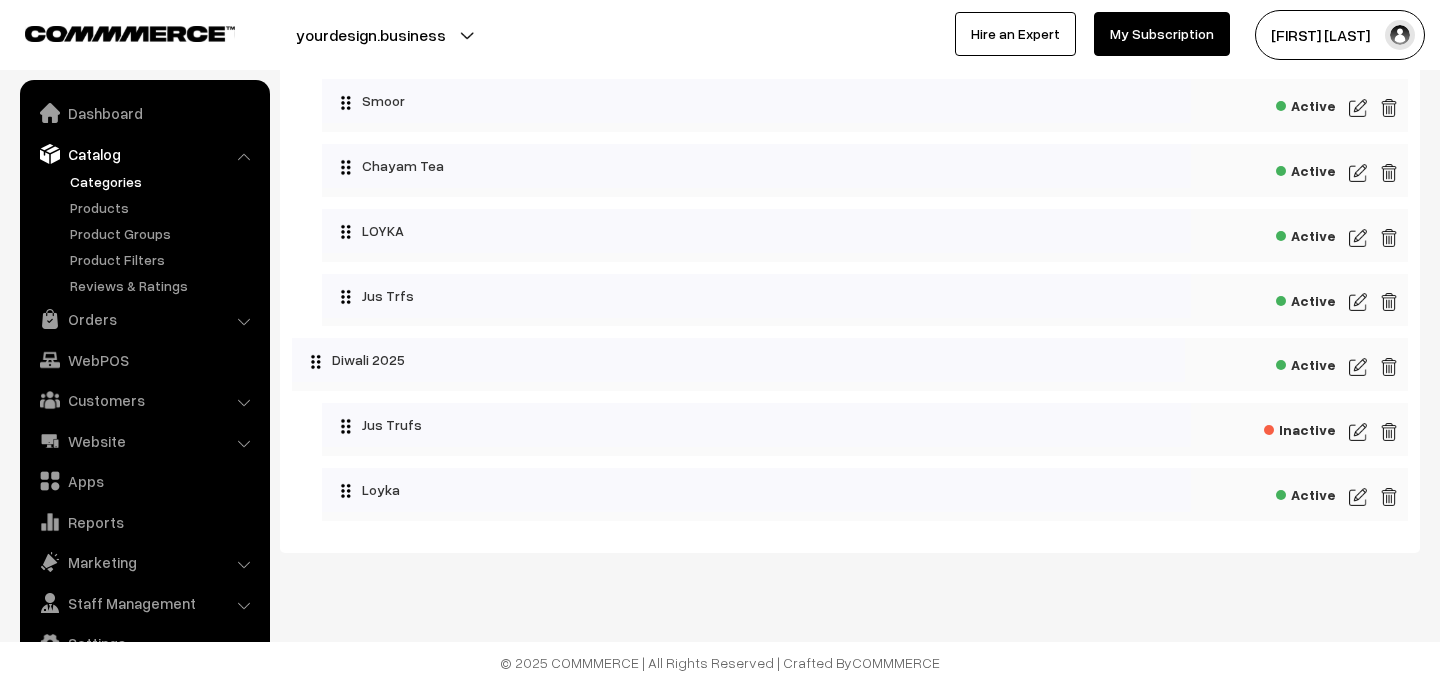 click on "Active" at bounding box center [1306, 362] 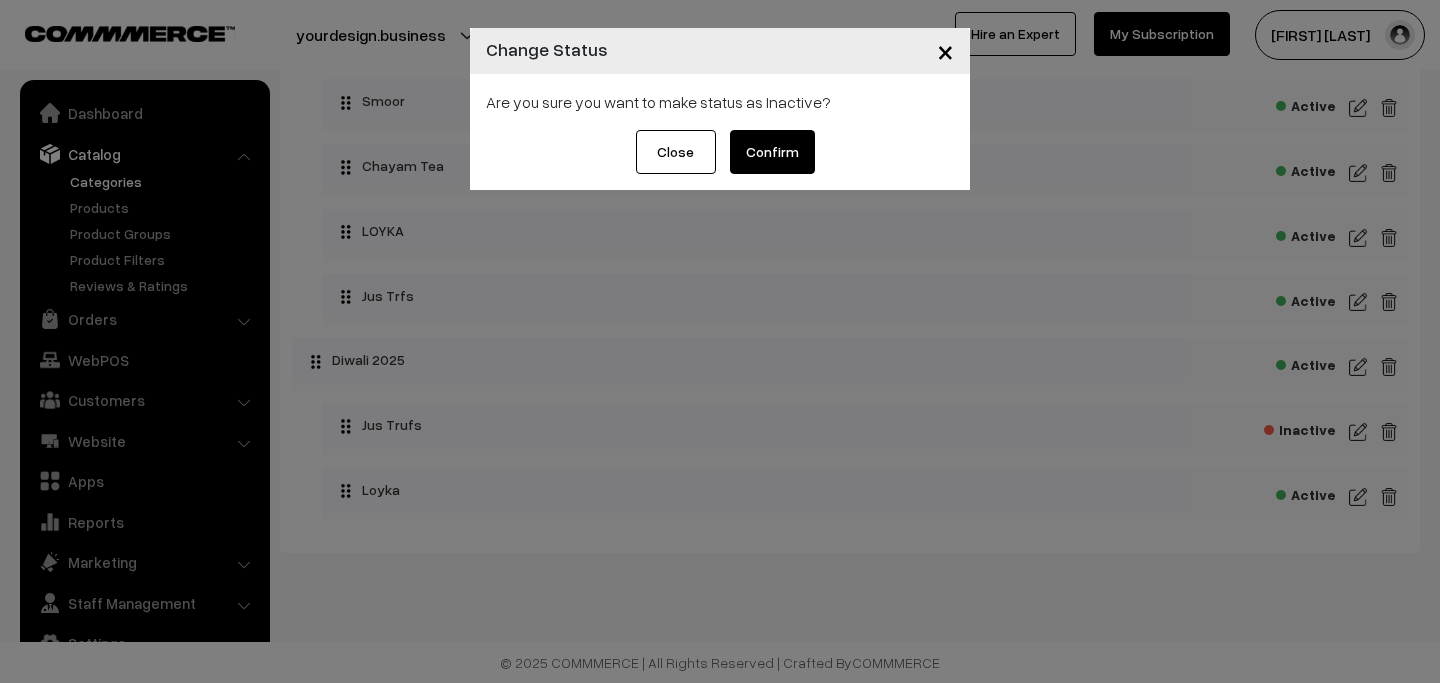 click on "Close" at bounding box center (676, 152) 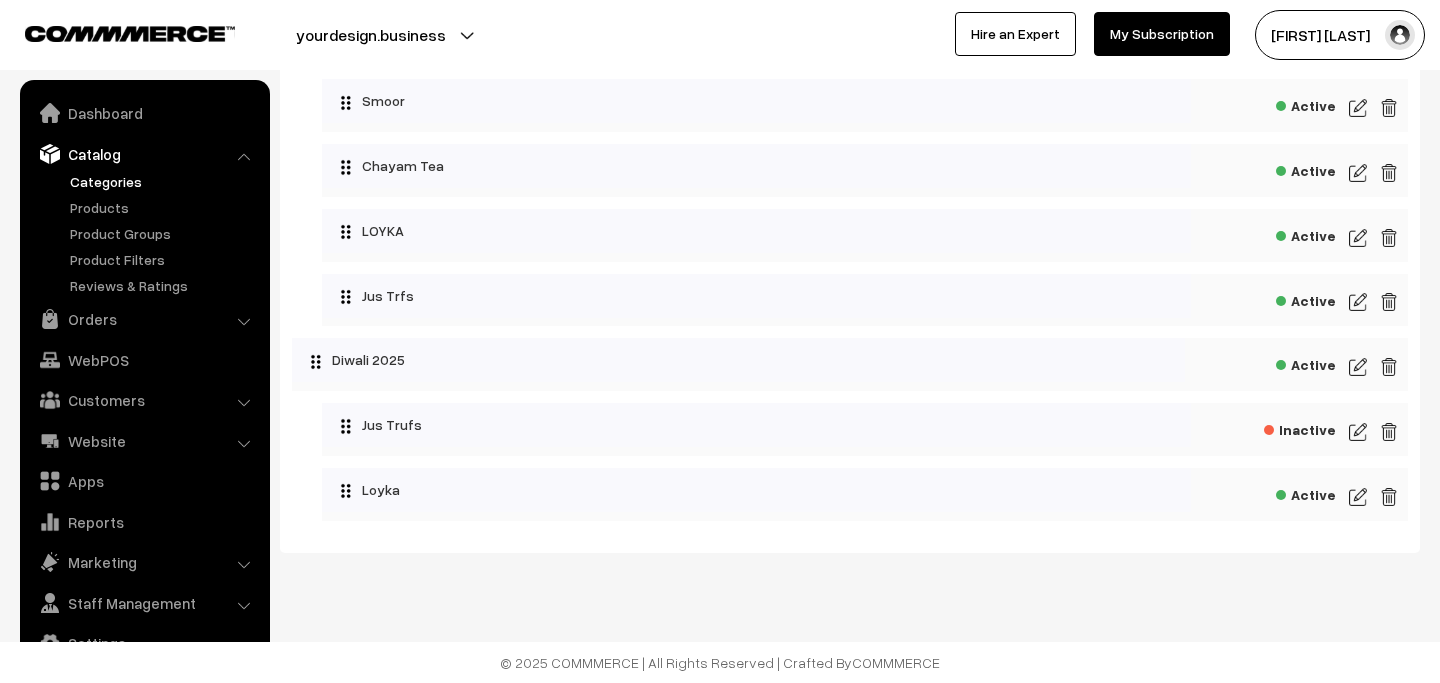click on "Active" at bounding box center (850, 364) 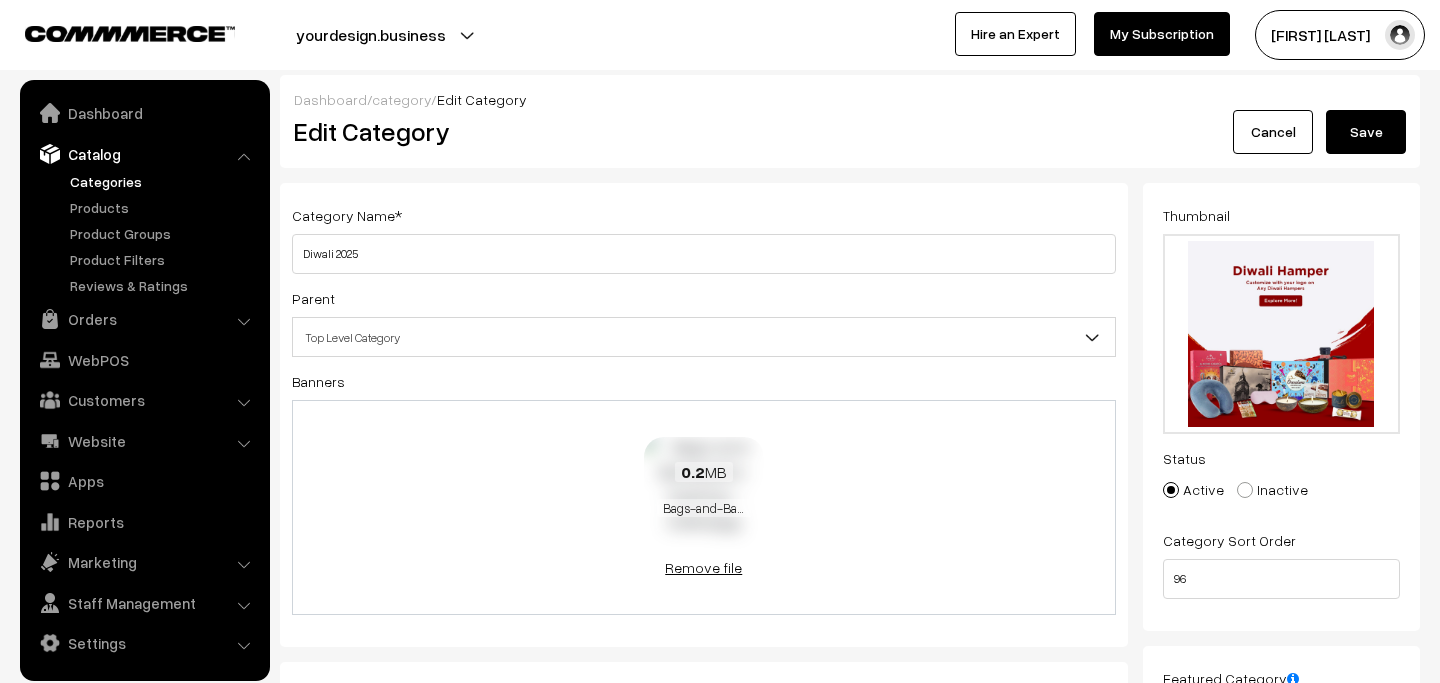scroll, scrollTop: 346, scrollLeft: 0, axis: vertical 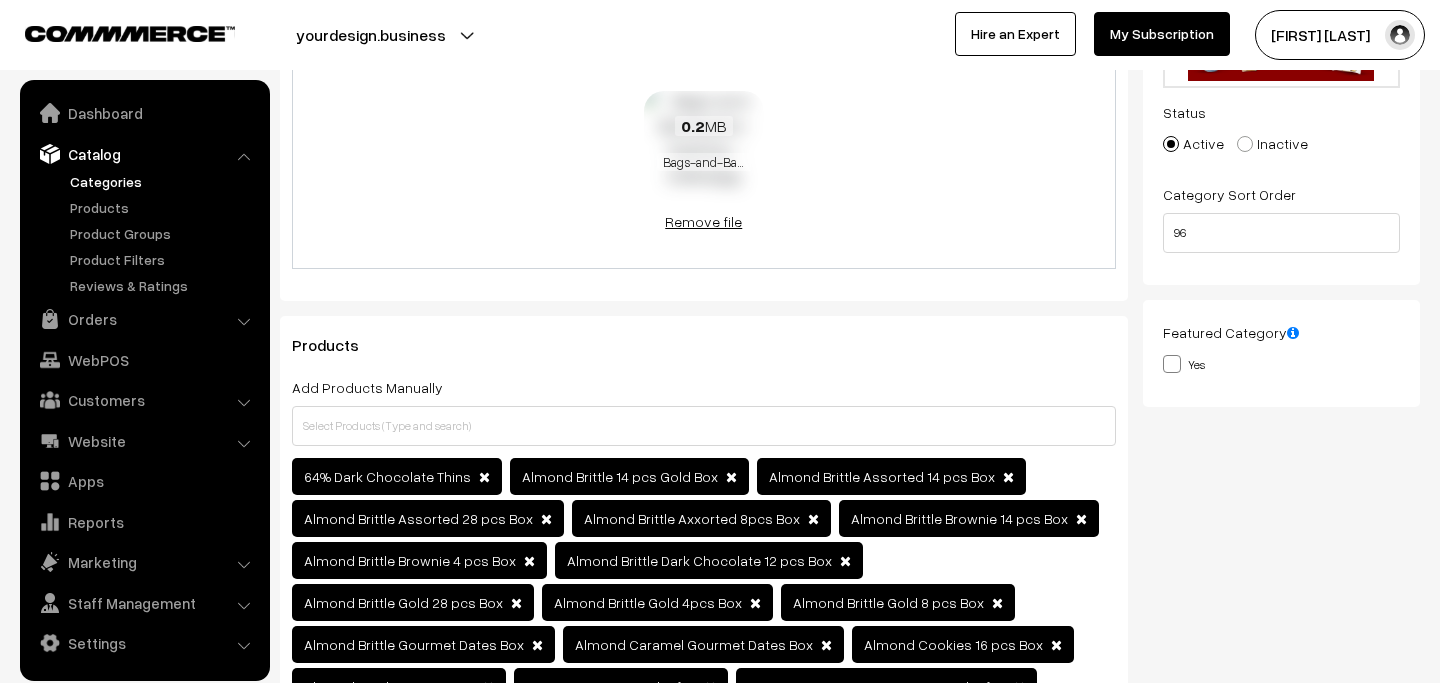click on "Remove file" at bounding box center [704, 221] 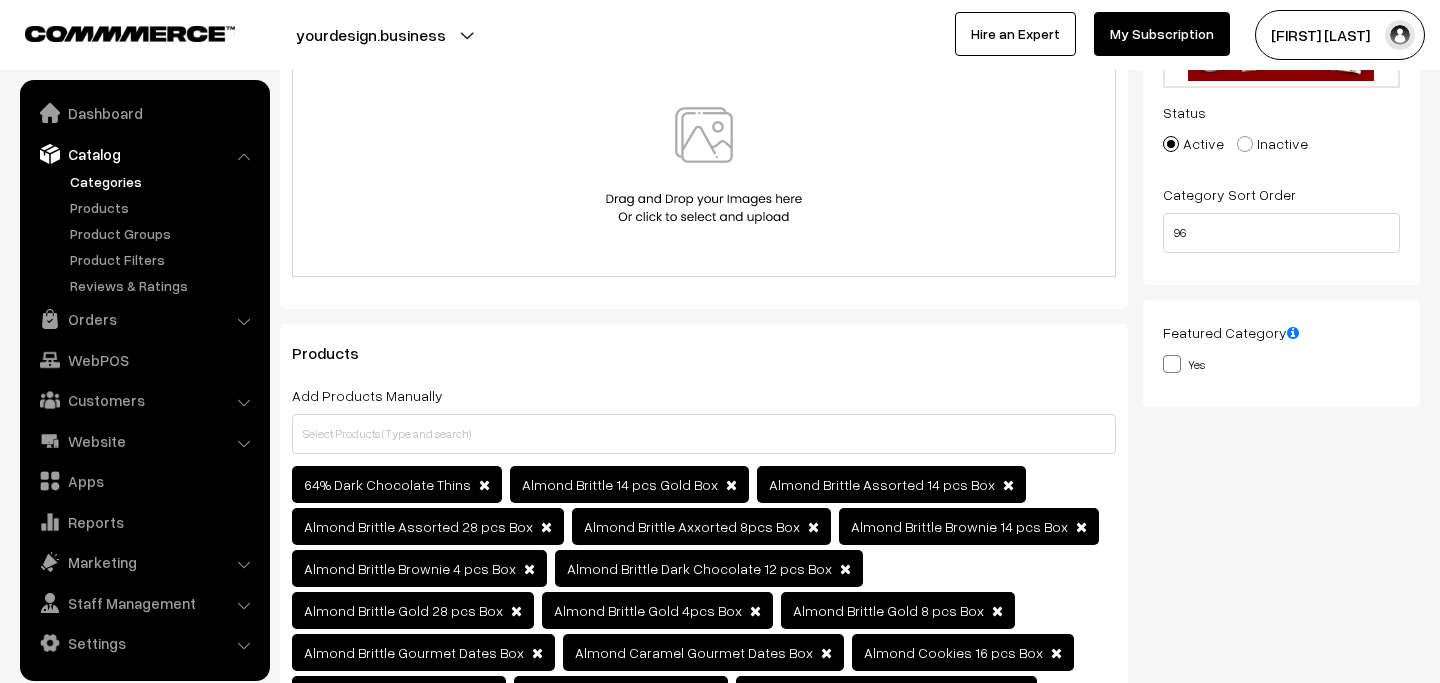 scroll, scrollTop: 0, scrollLeft: 0, axis: both 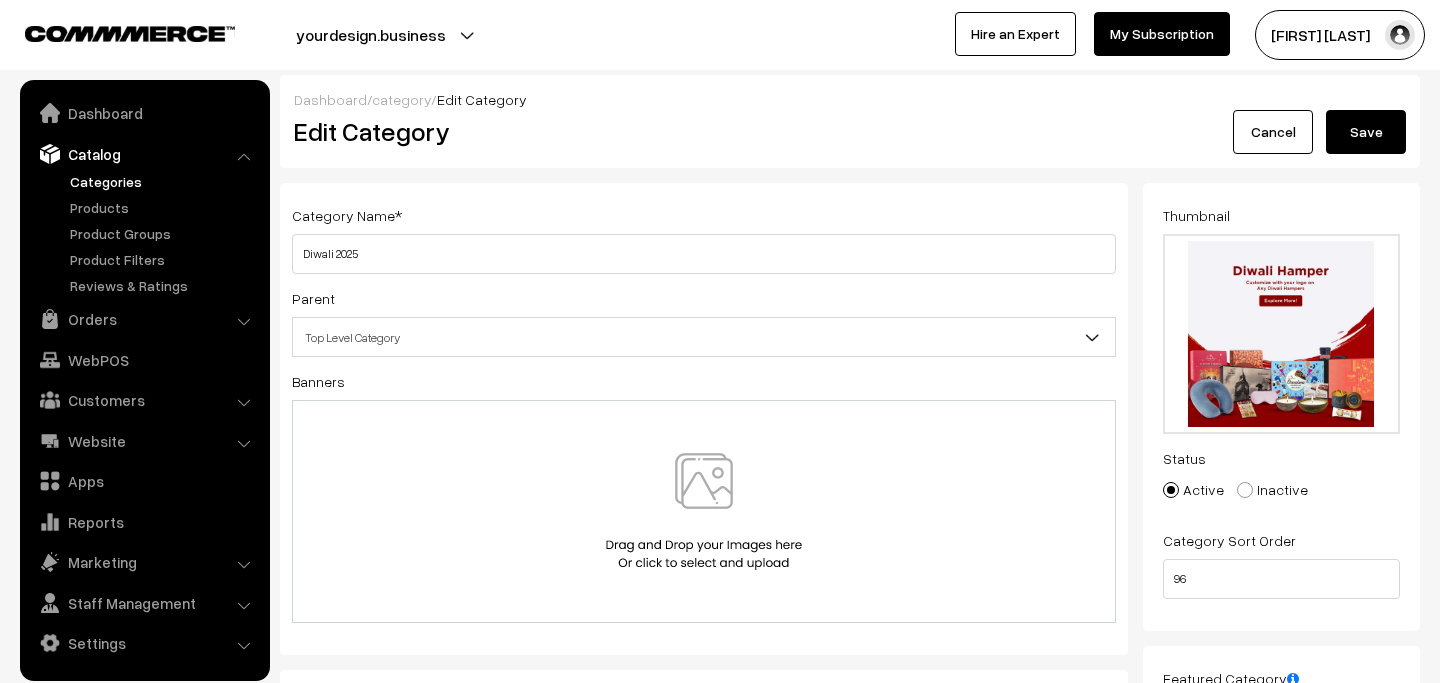 click on "Save" at bounding box center (1366, 132) 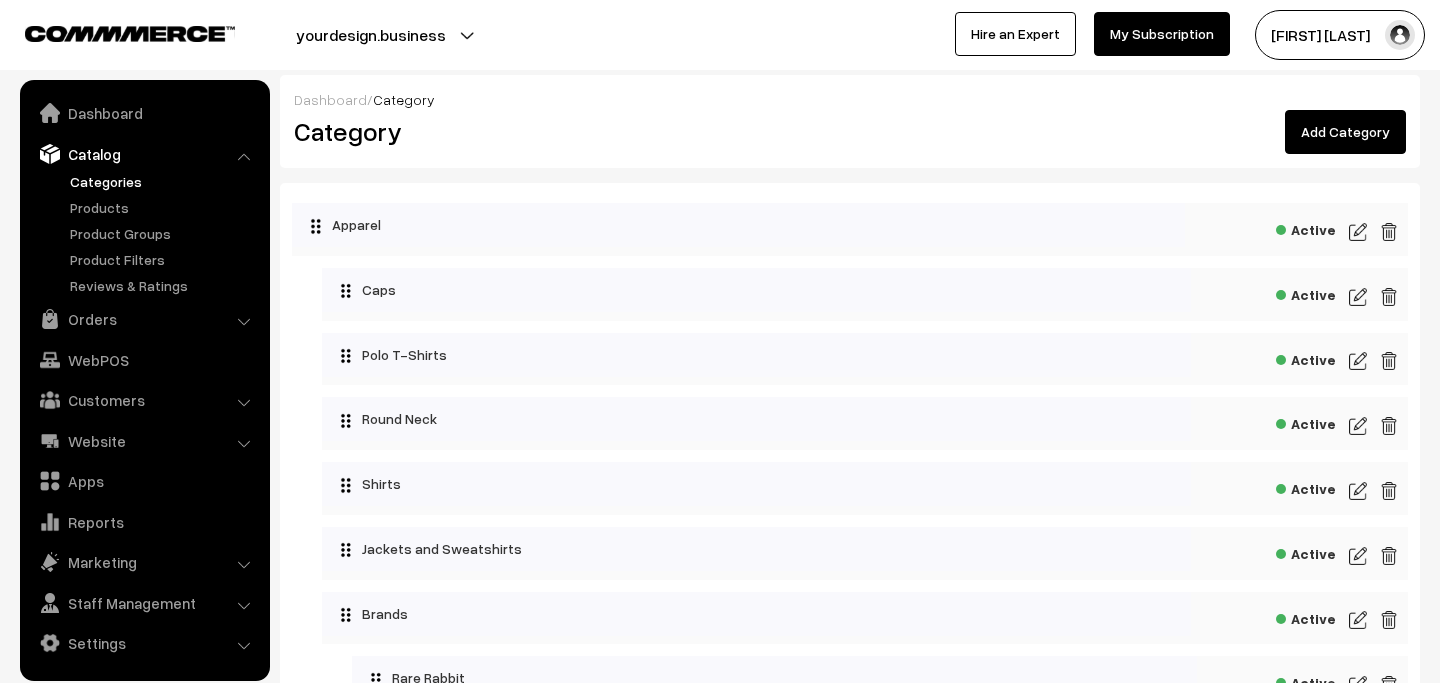 scroll, scrollTop: 0, scrollLeft: 0, axis: both 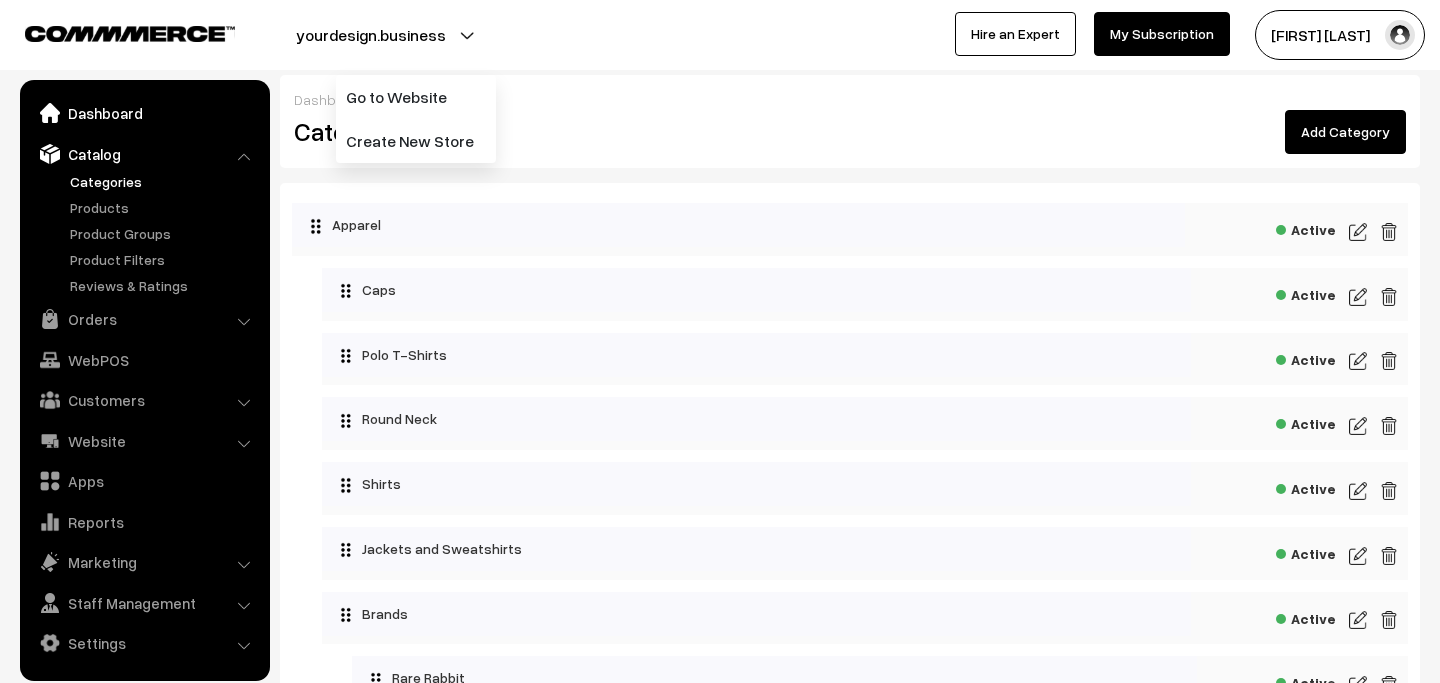 click on "Dashboard" at bounding box center [144, 113] 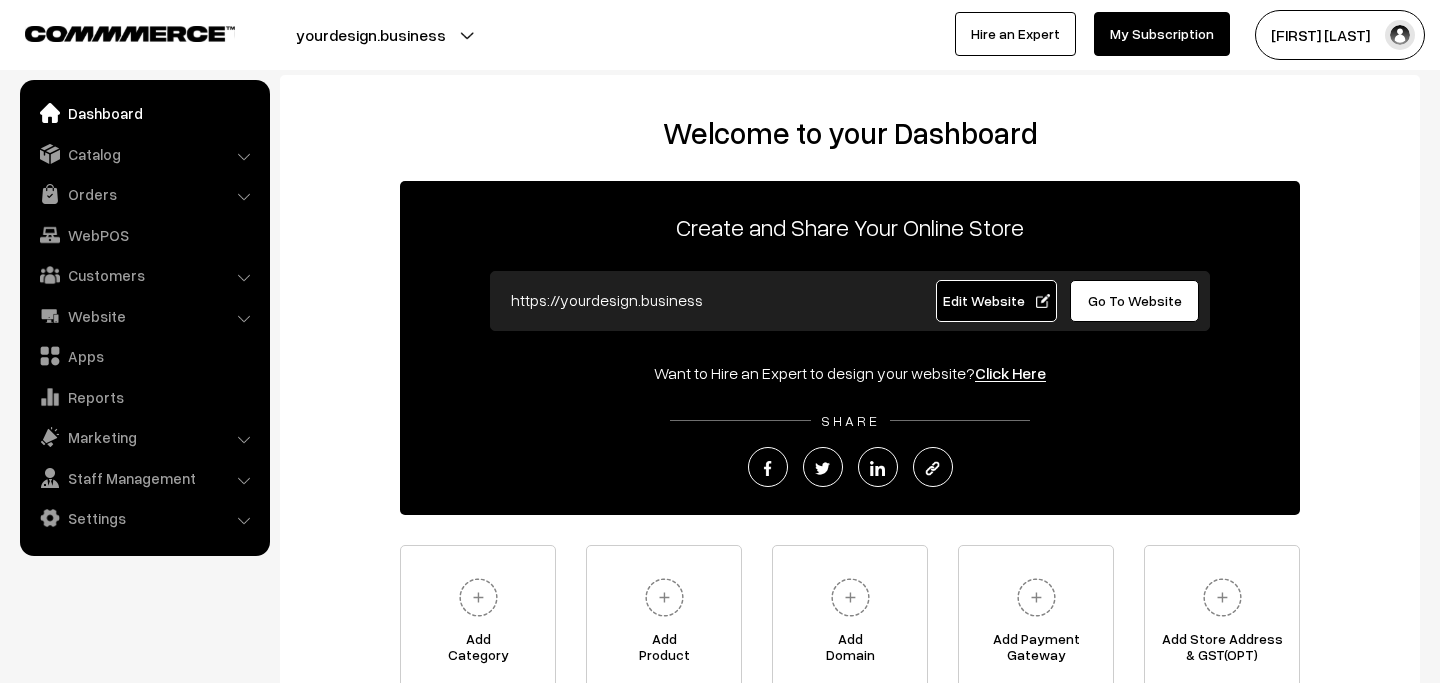 scroll, scrollTop: 0, scrollLeft: 0, axis: both 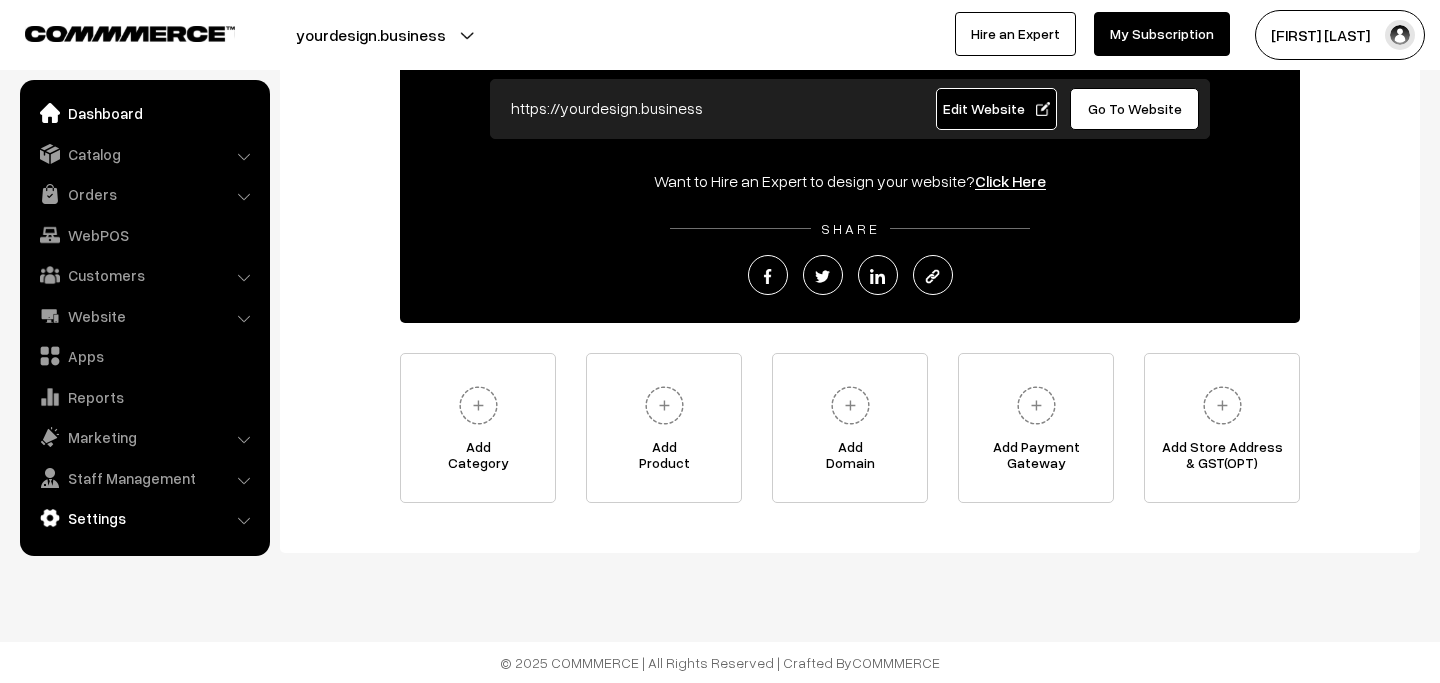 click on "Settings" at bounding box center [144, 518] 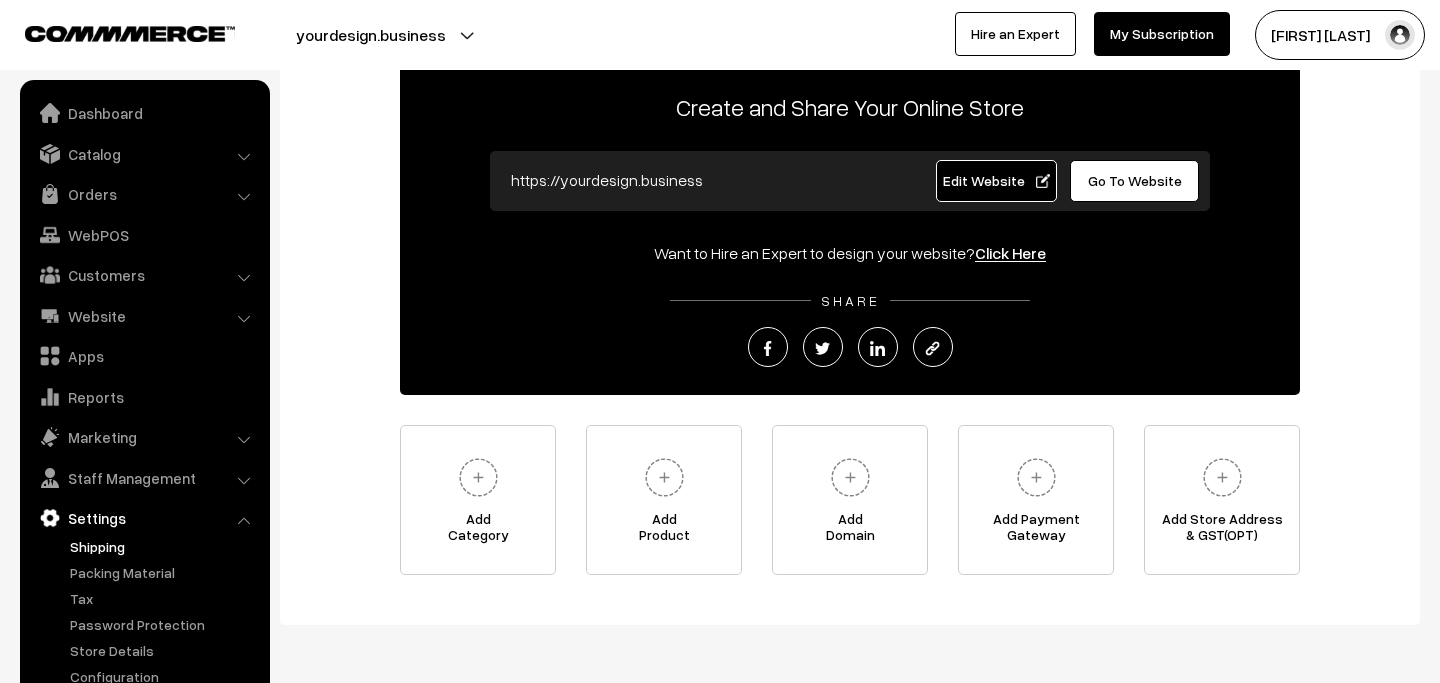 scroll, scrollTop: 122, scrollLeft: 0, axis: vertical 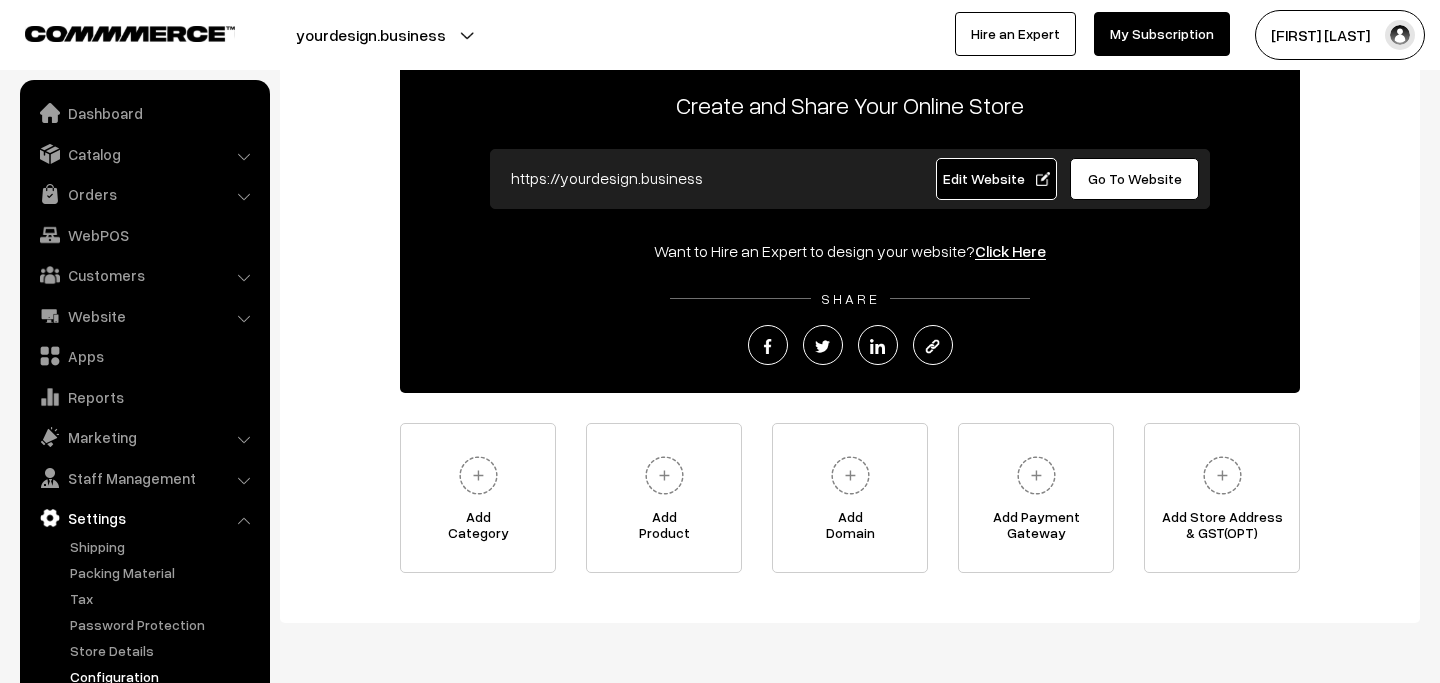 click on "Configuration" at bounding box center (164, 676) 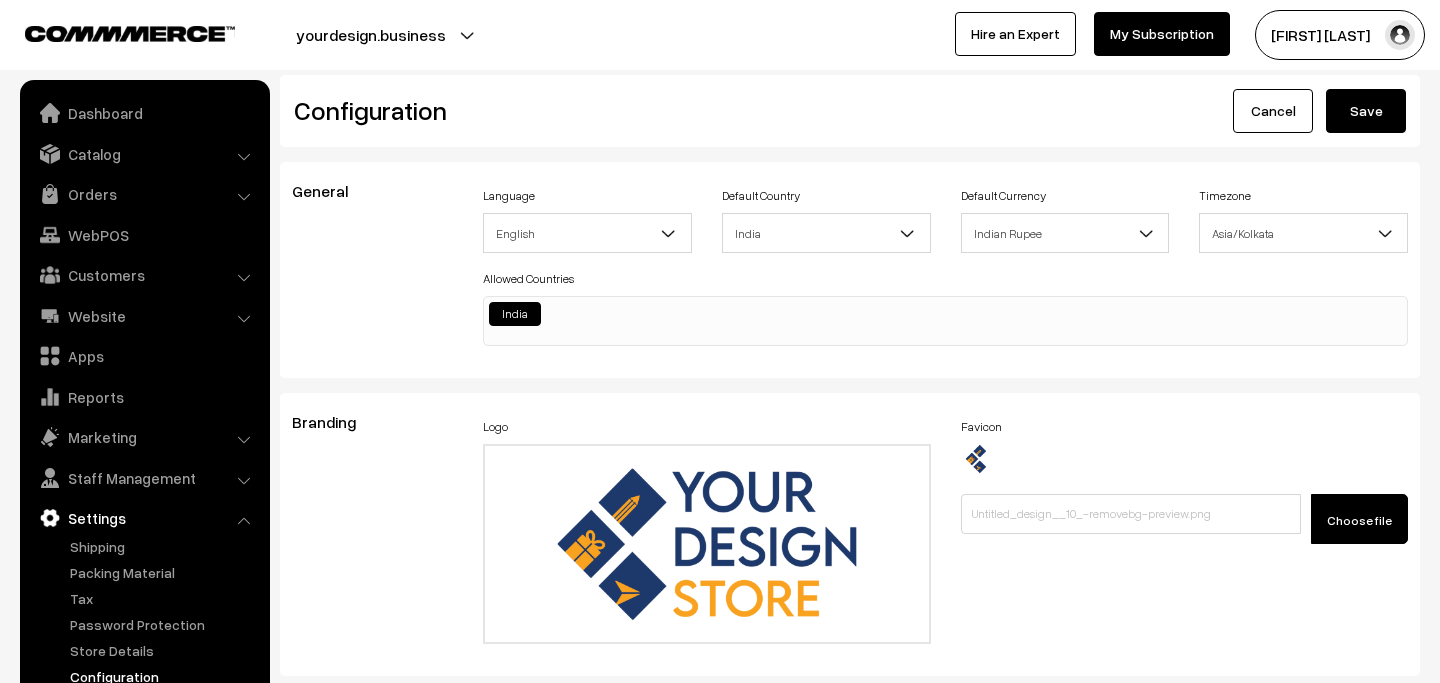 scroll, scrollTop: 0, scrollLeft: 0, axis: both 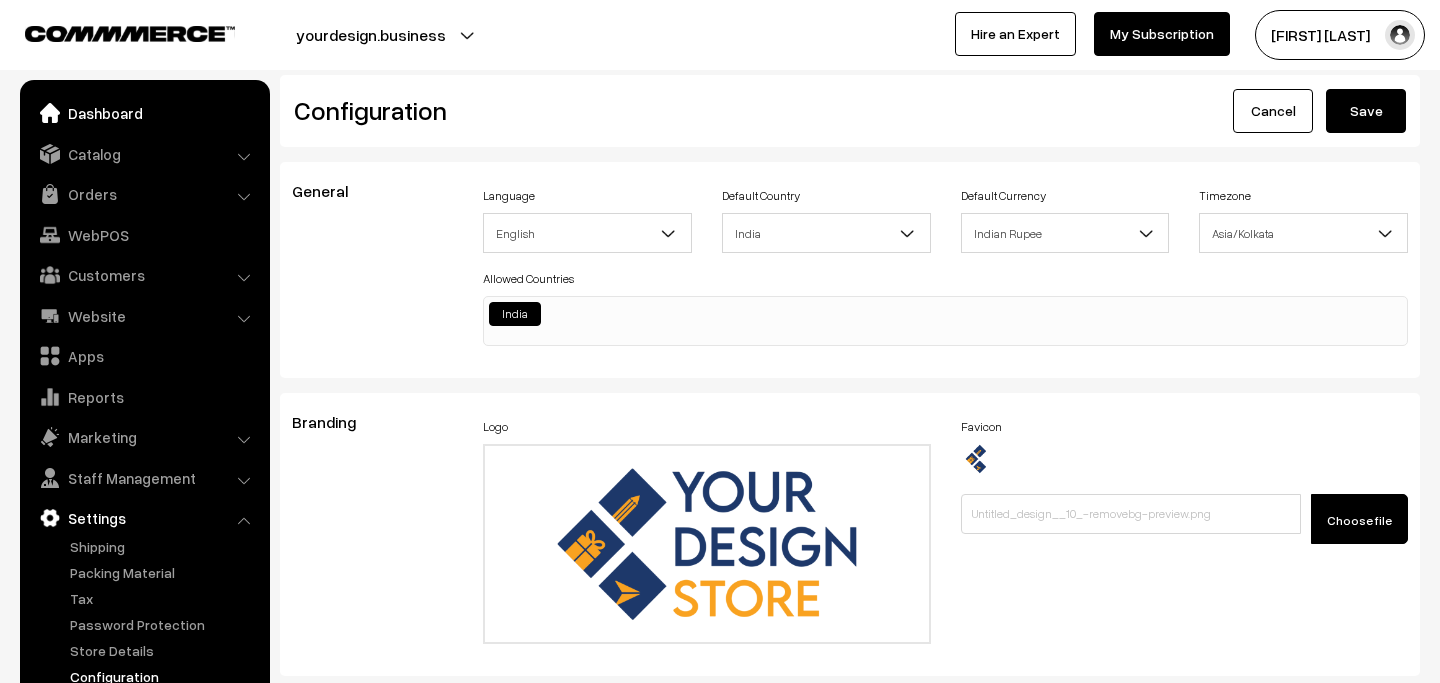 click on "Dashboard" at bounding box center (144, 113) 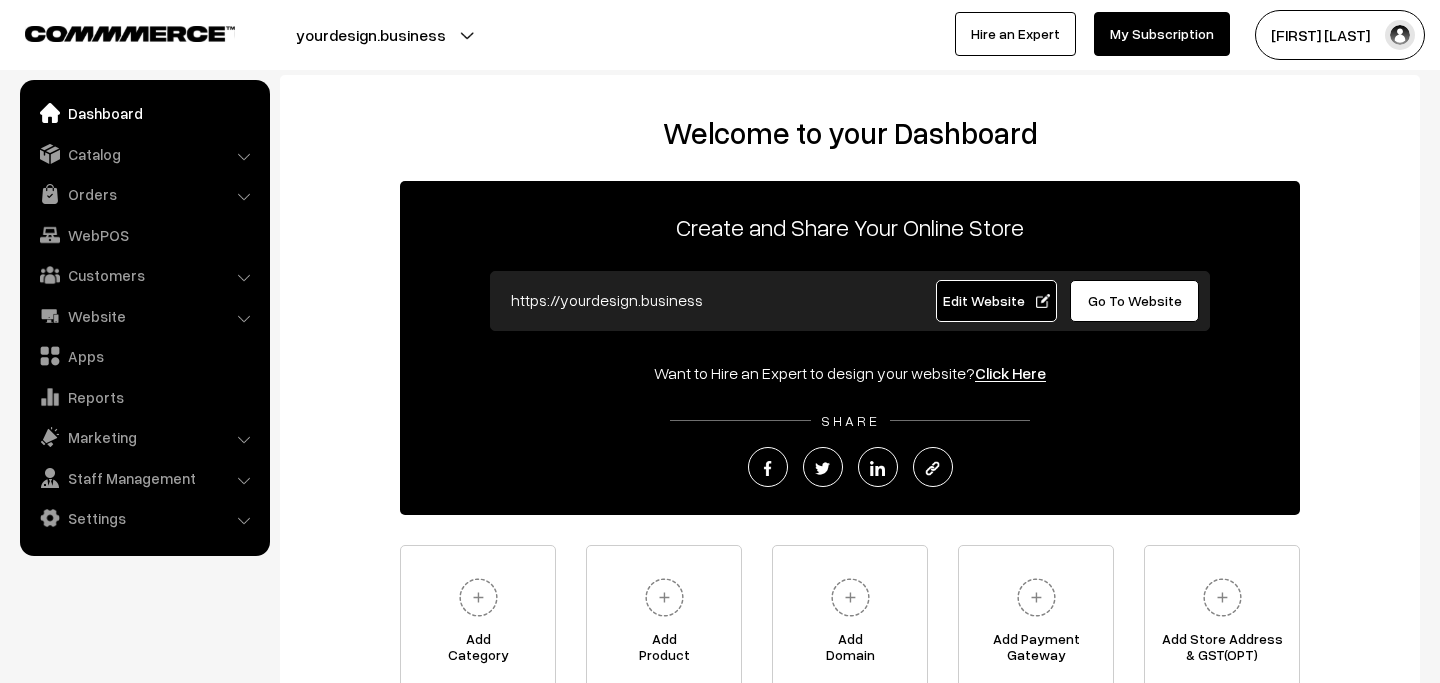 scroll, scrollTop: 0, scrollLeft: 0, axis: both 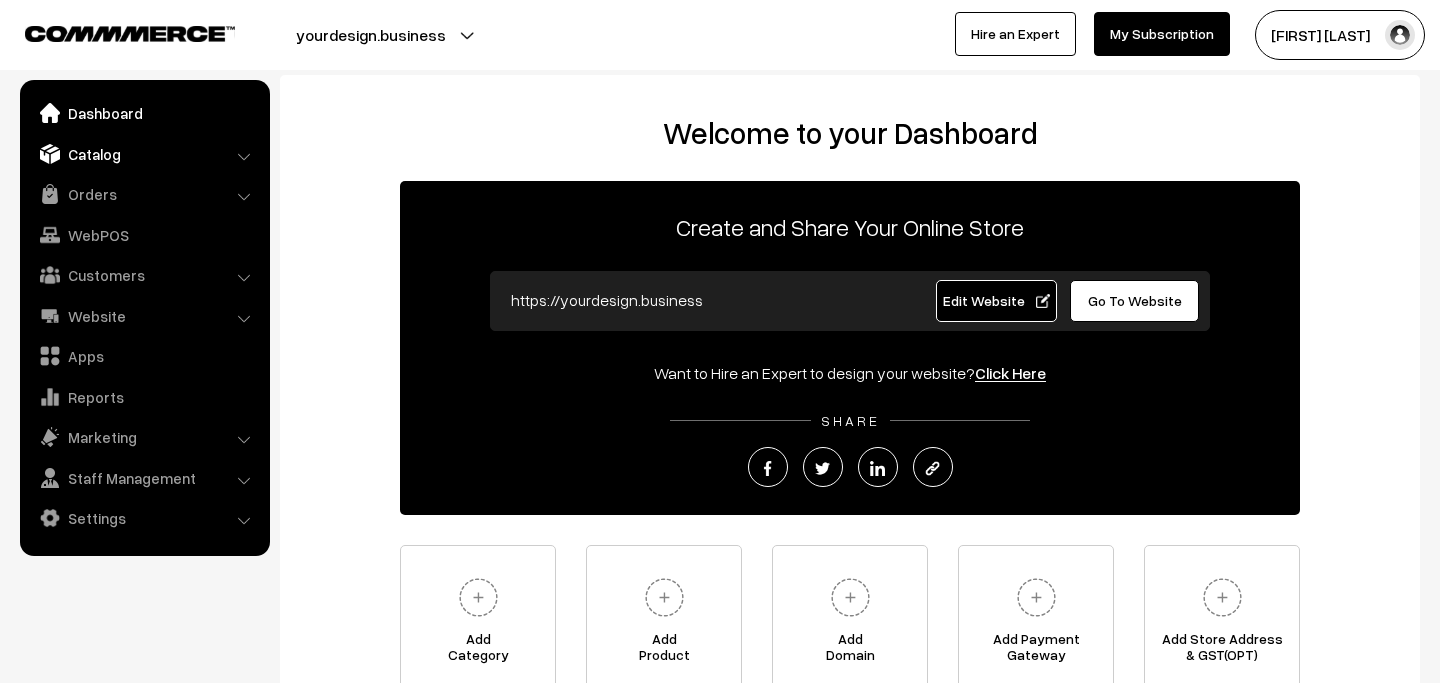 click on "Catalog" at bounding box center [144, 154] 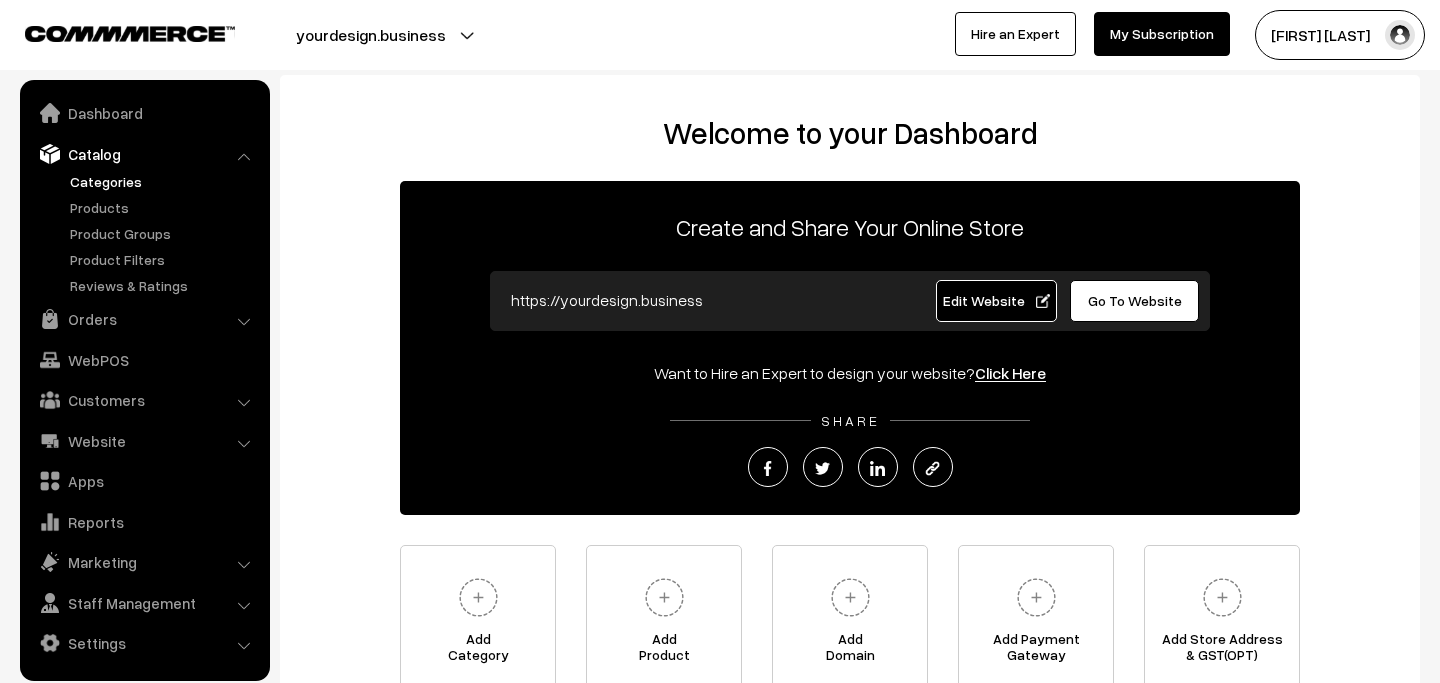click on "Categories" at bounding box center [164, 181] 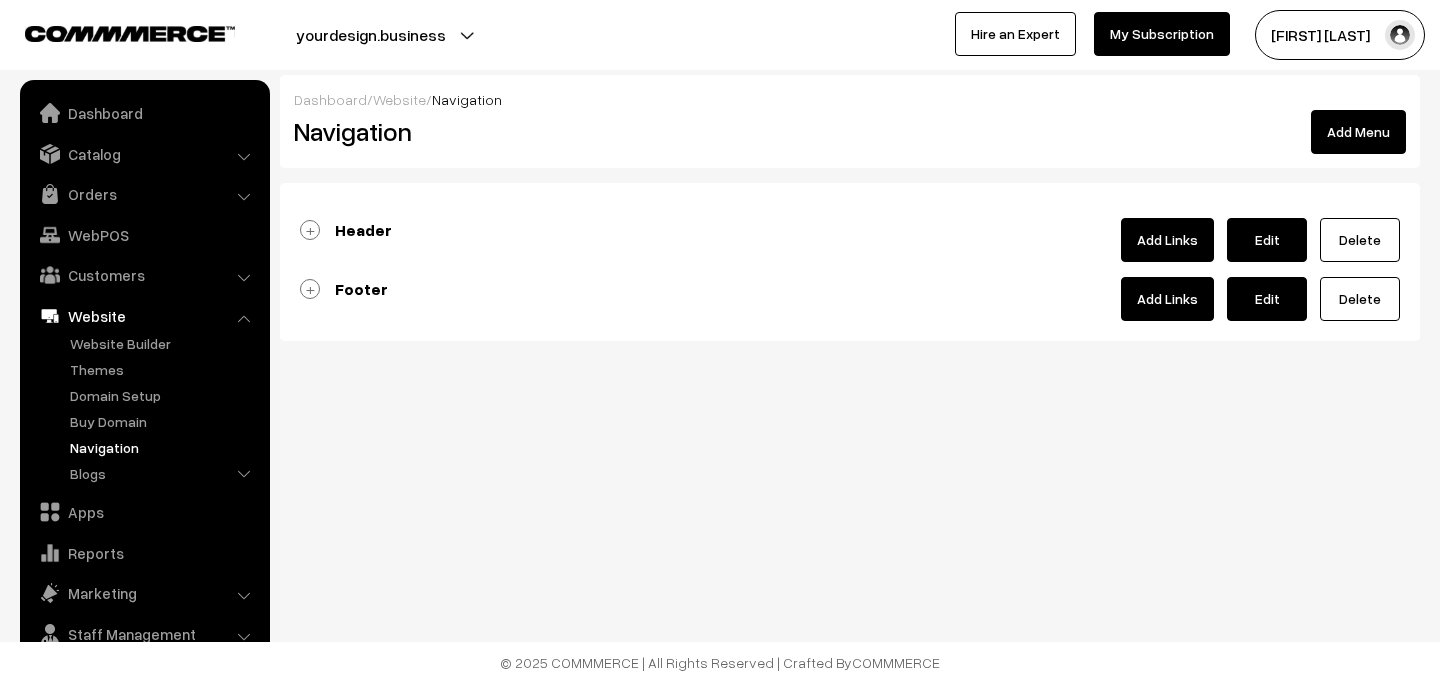 scroll, scrollTop: 0, scrollLeft: 0, axis: both 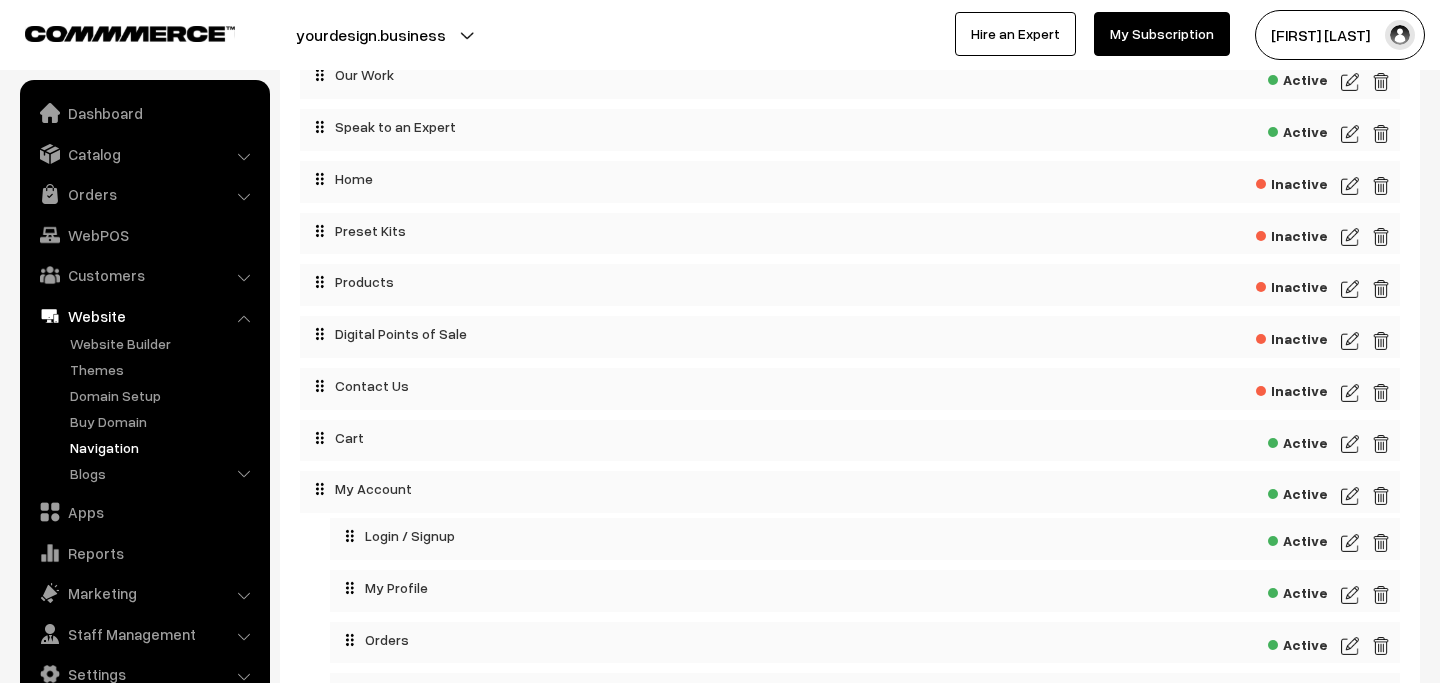 click at bounding box center (1350, 496) 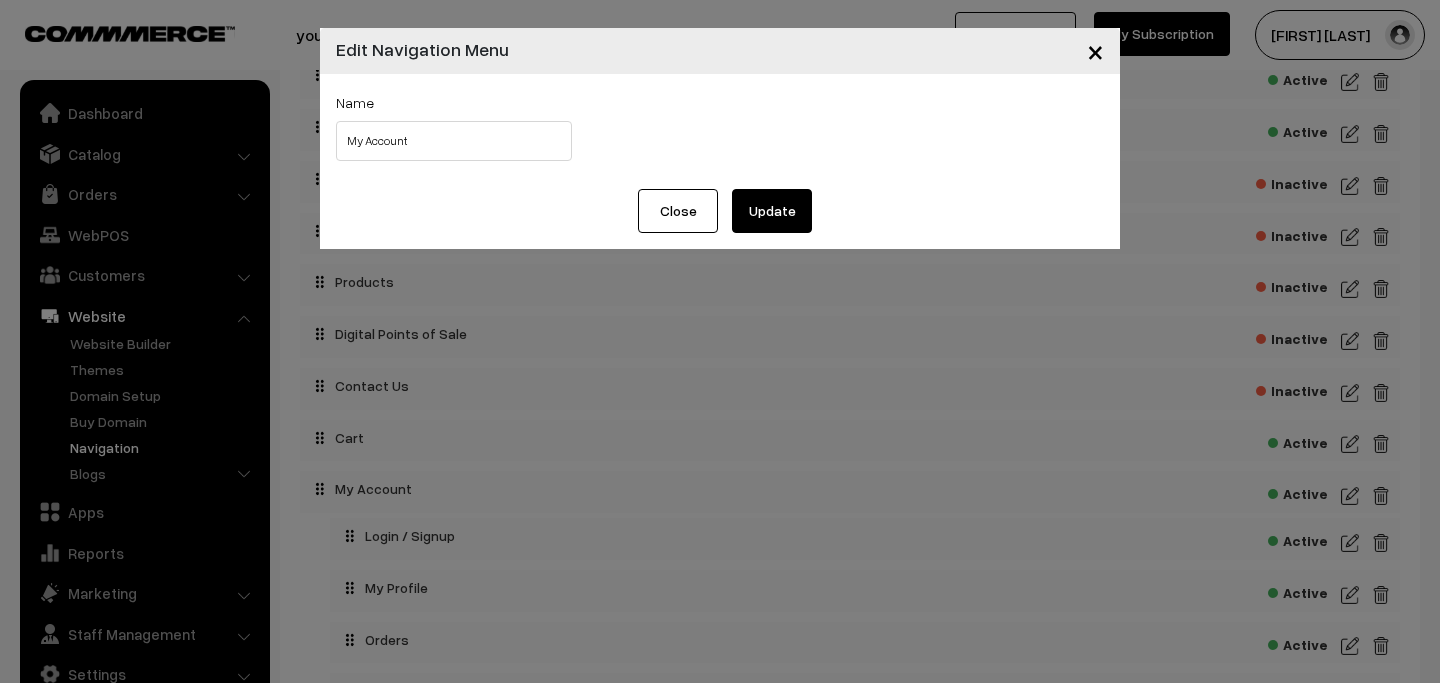 click on "×" at bounding box center [1095, 50] 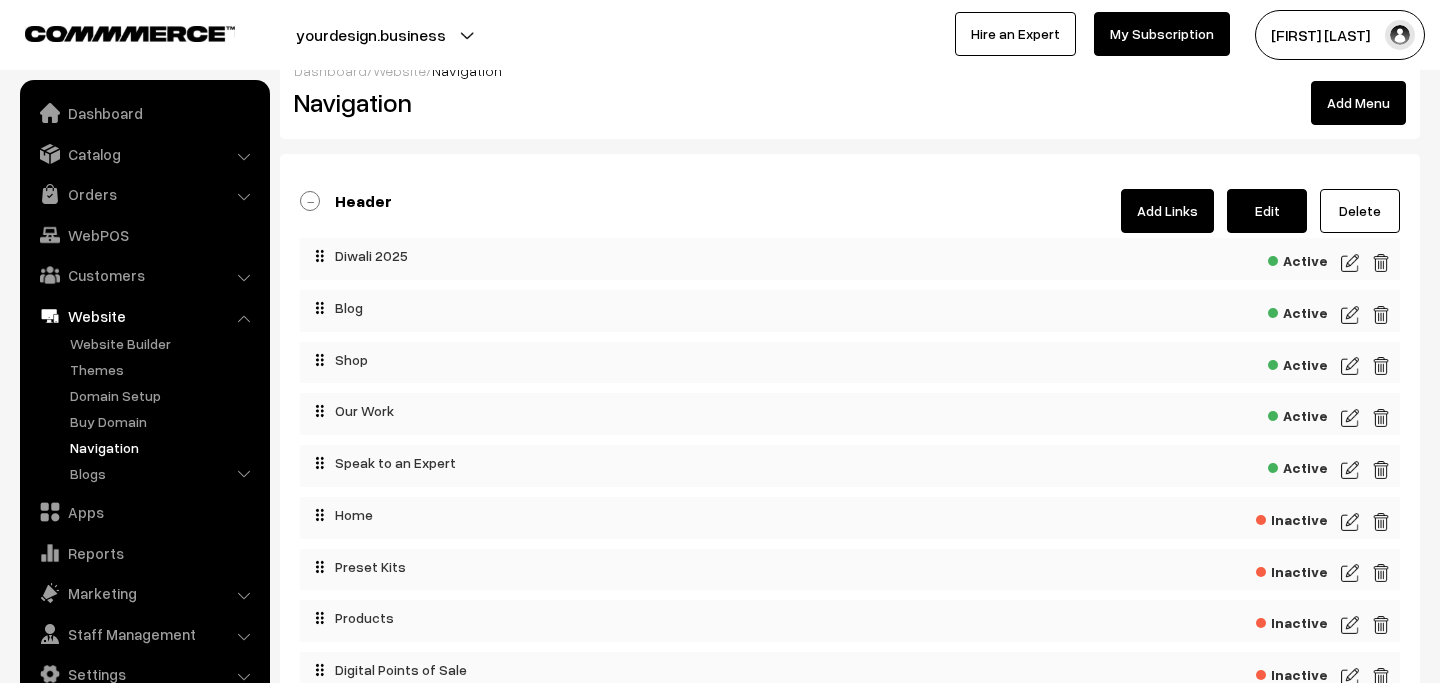 scroll, scrollTop: 0, scrollLeft: 0, axis: both 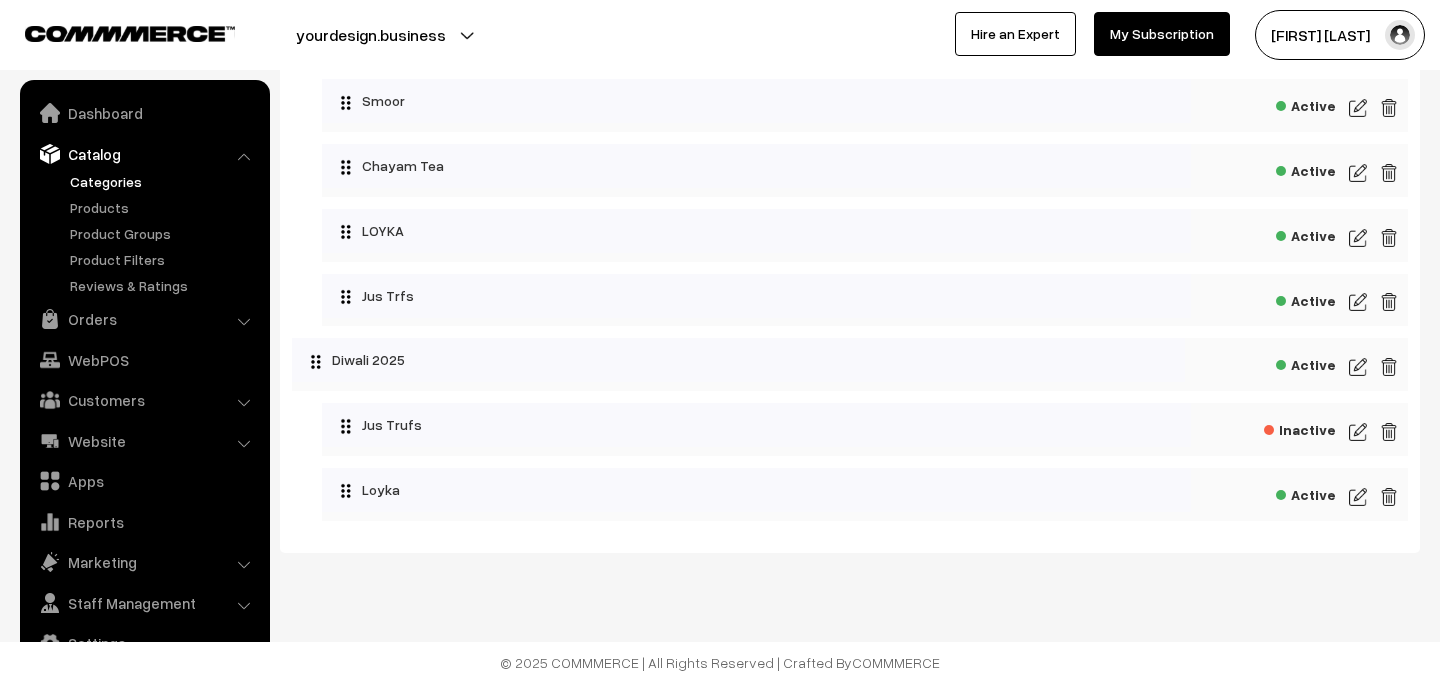 click at bounding box center [1358, 367] 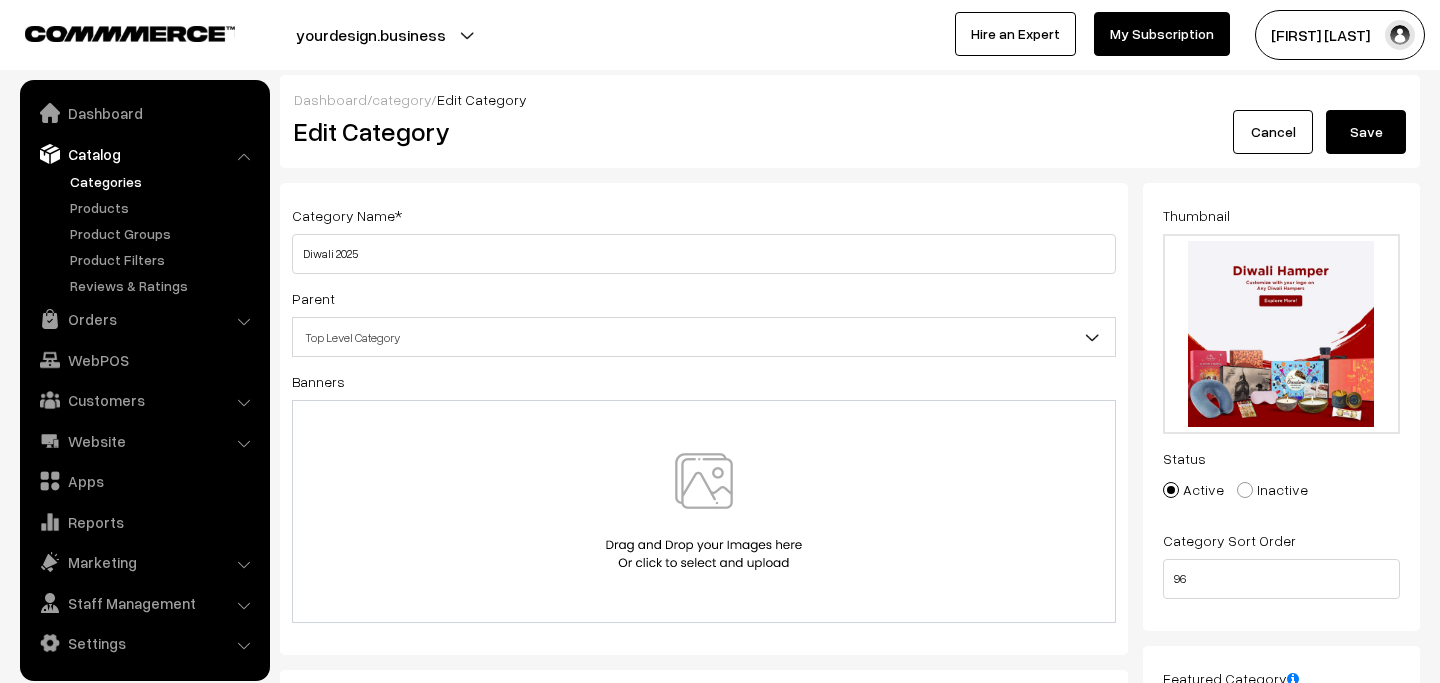 scroll, scrollTop: 0, scrollLeft: 0, axis: both 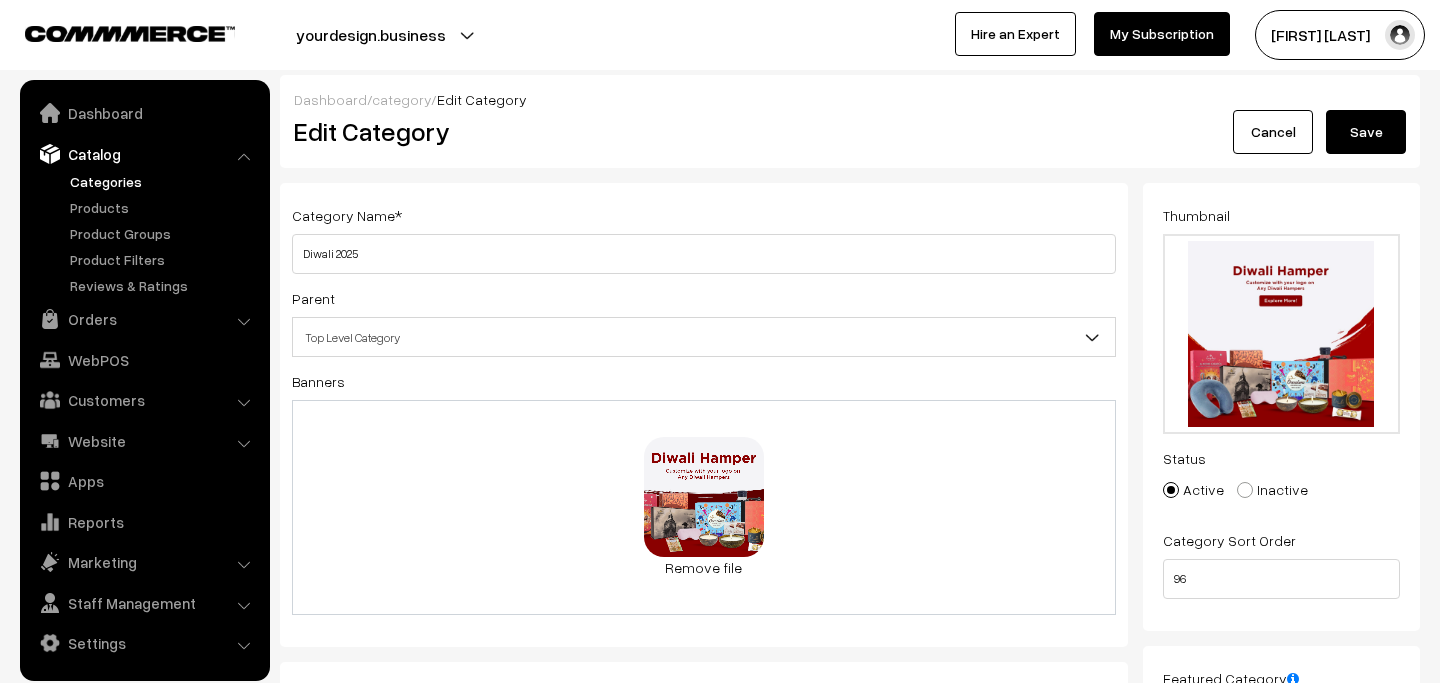 click on "Save" at bounding box center [1366, 132] 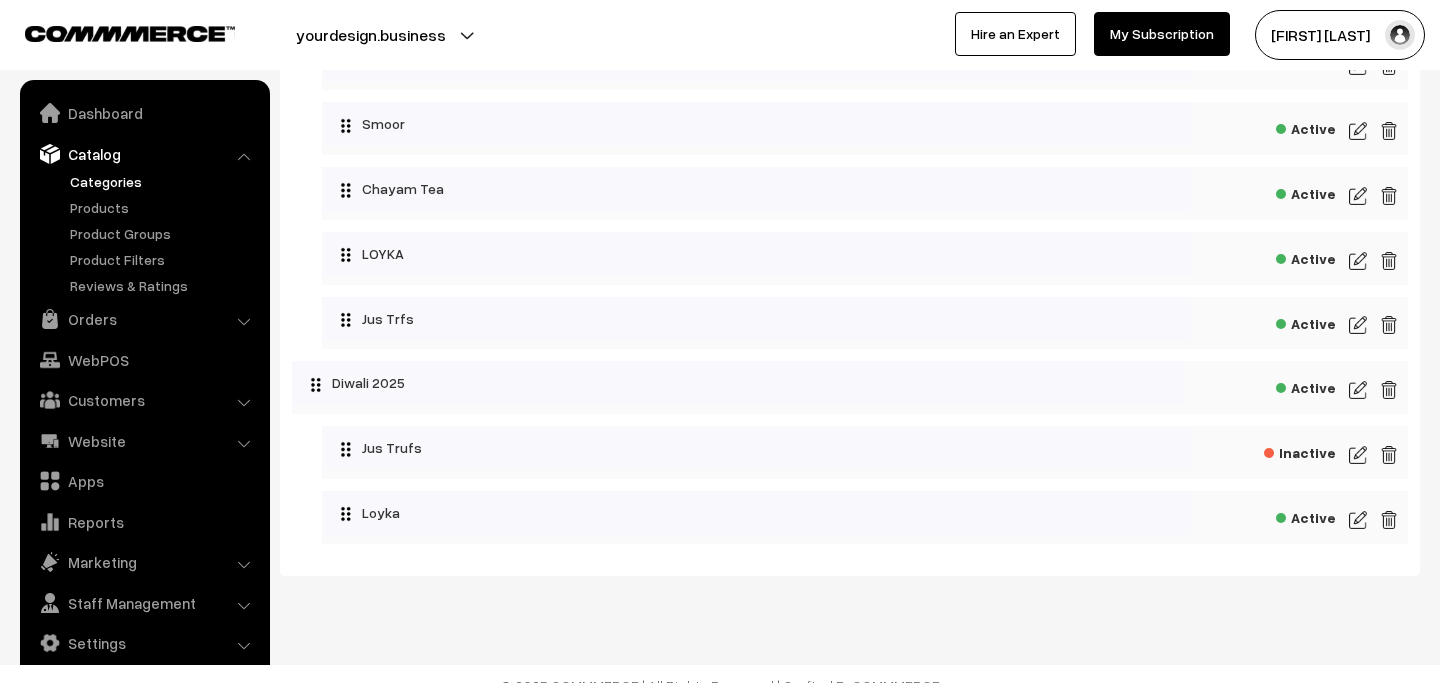scroll, scrollTop: 6016, scrollLeft: 0, axis: vertical 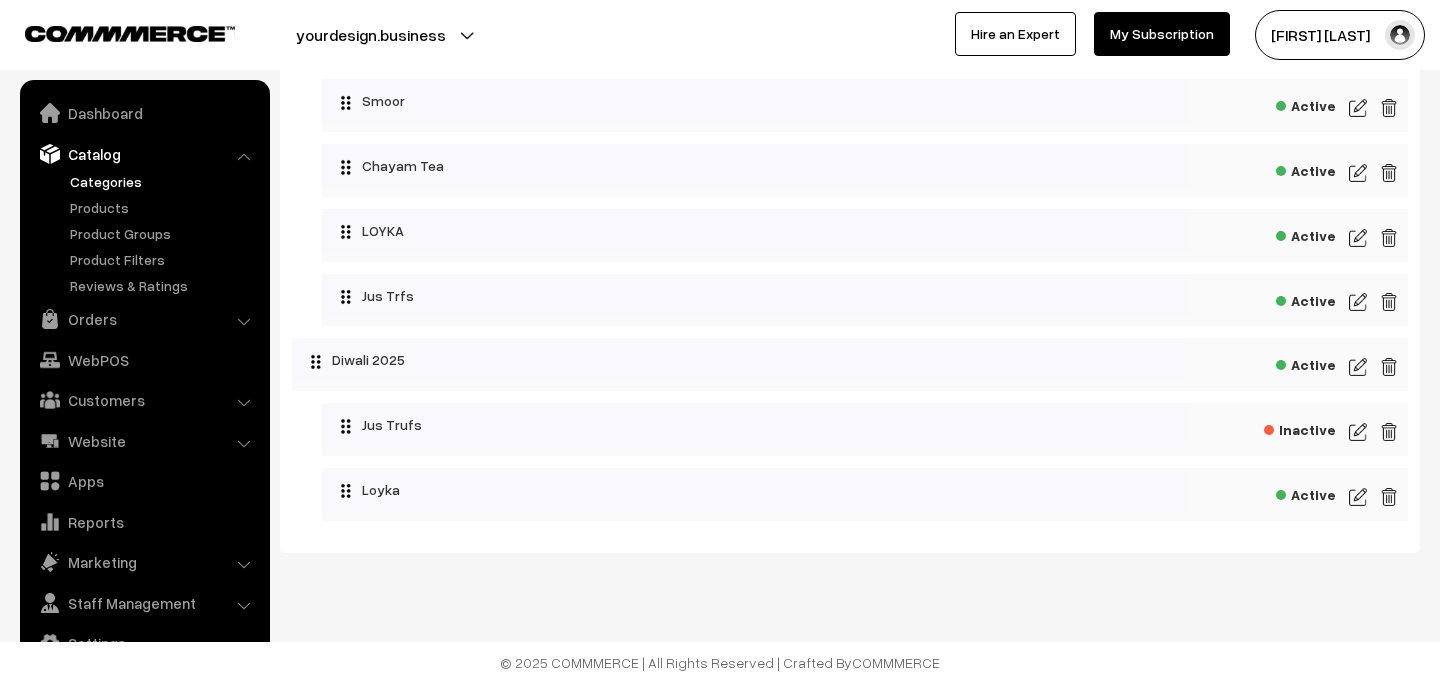 click at bounding box center [1358, 367] 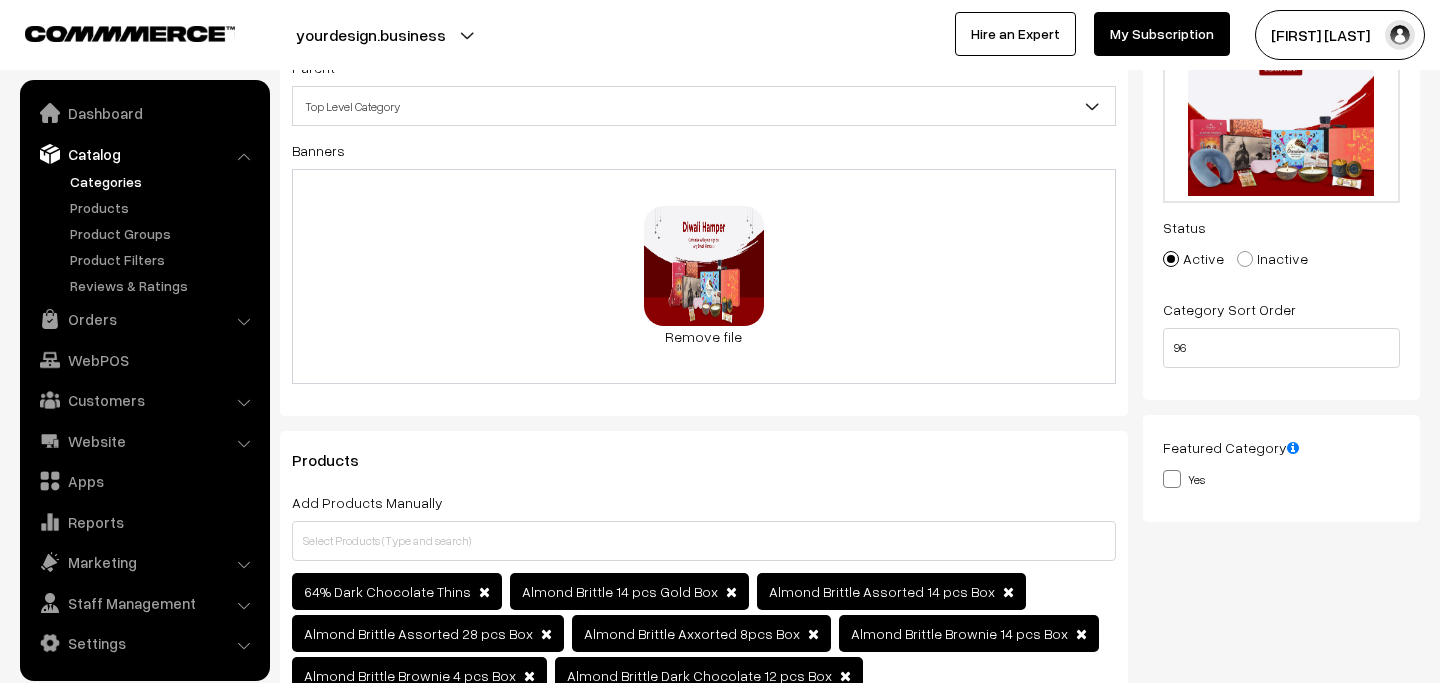 scroll, scrollTop: 0, scrollLeft: 0, axis: both 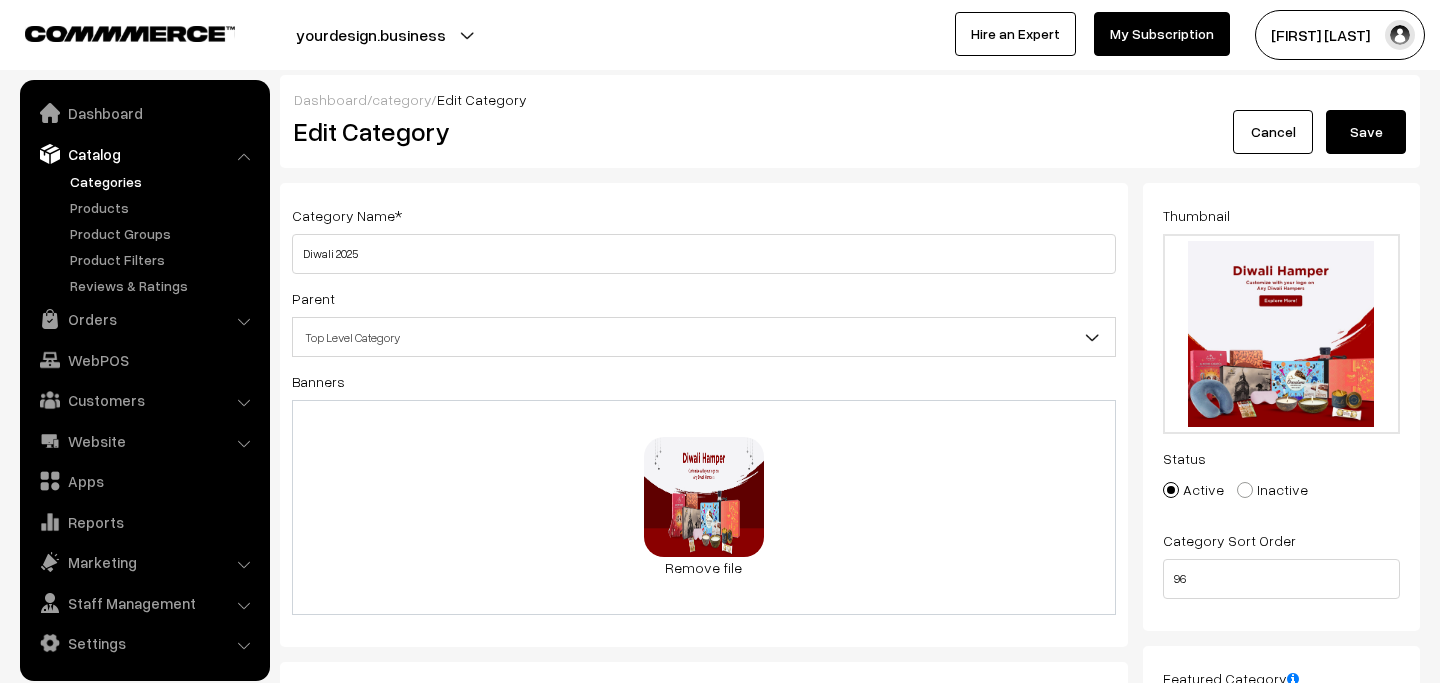click on "Save" at bounding box center (1366, 132) 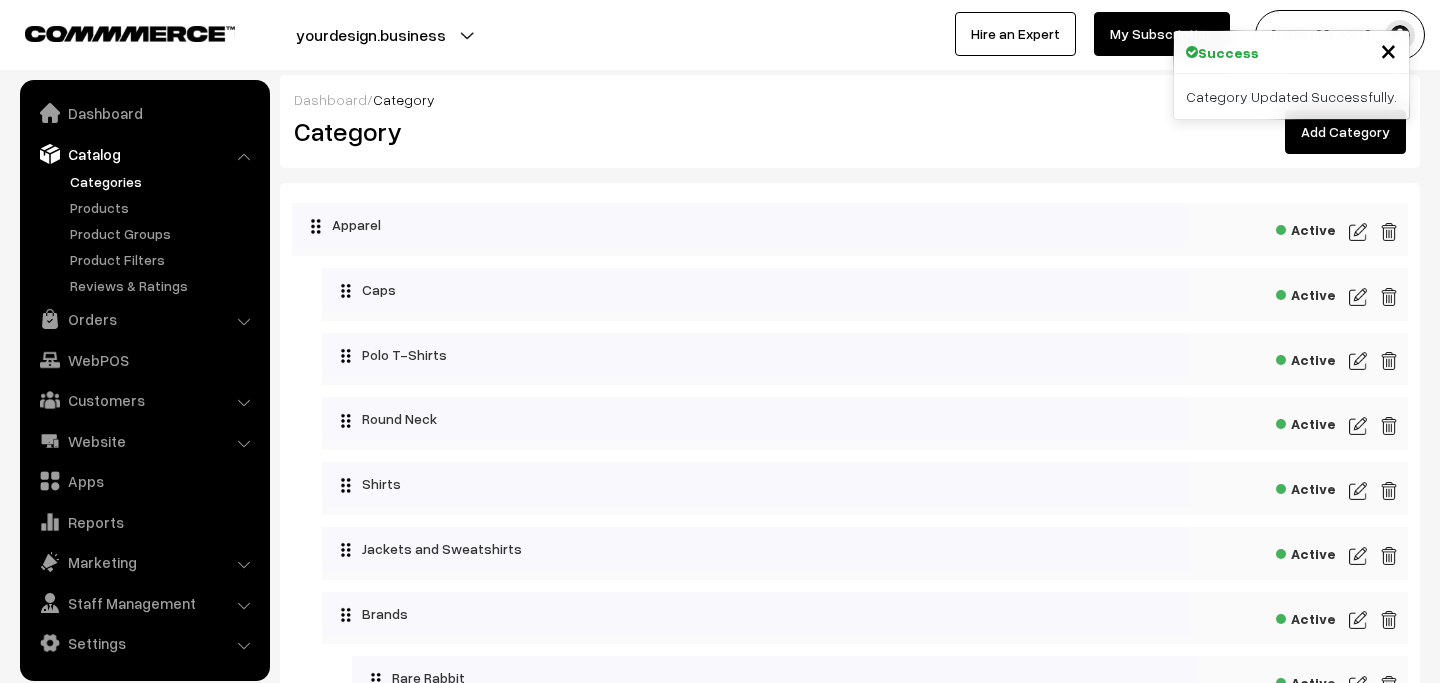 scroll, scrollTop: 0, scrollLeft: 0, axis: both 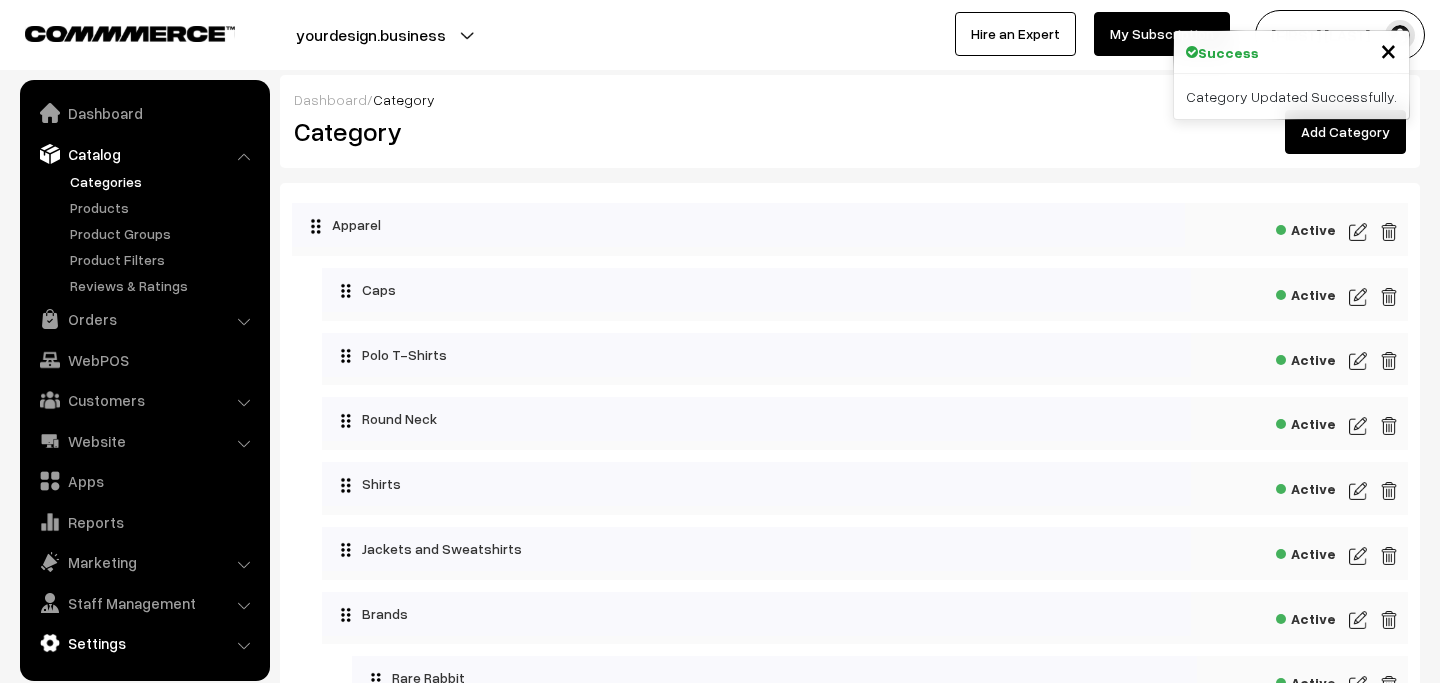 click on "Settings" at bounding box center [144, 643] 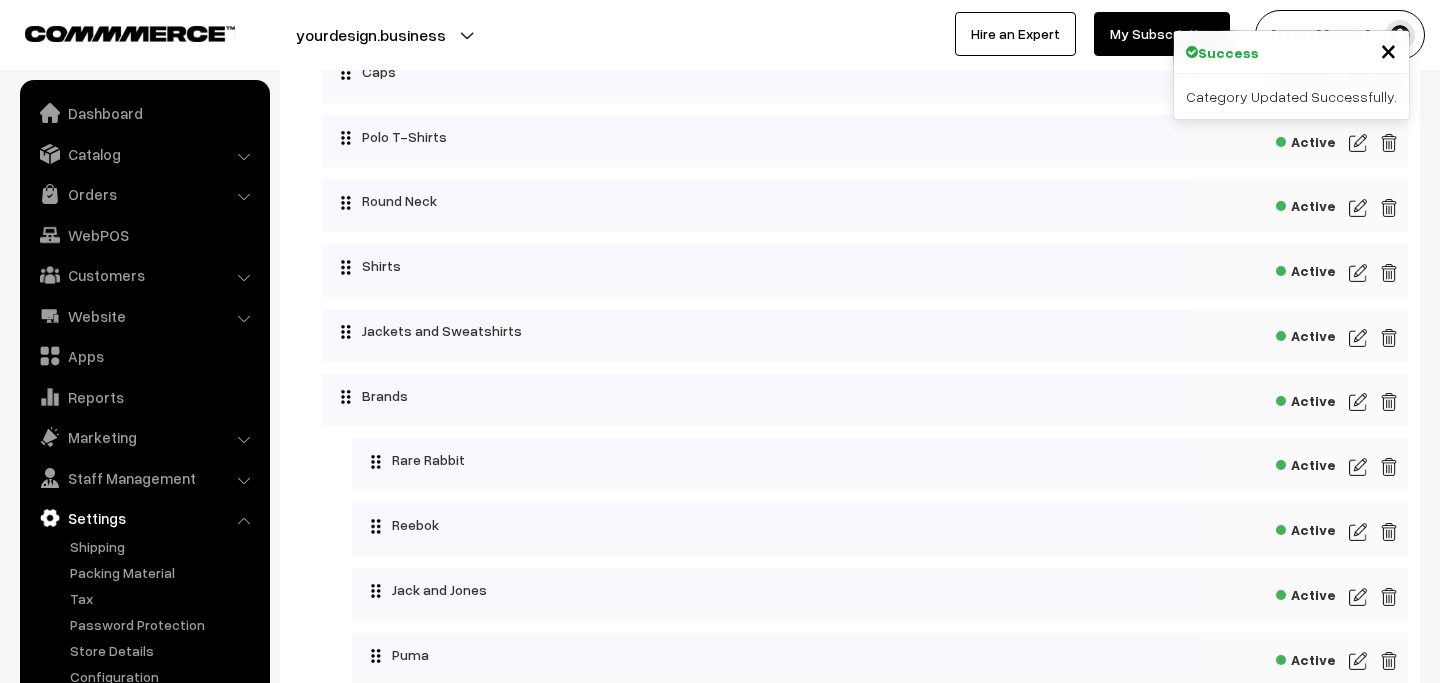 scroll, scrollTop: 242, scrollLeft: 0, axis: vertical 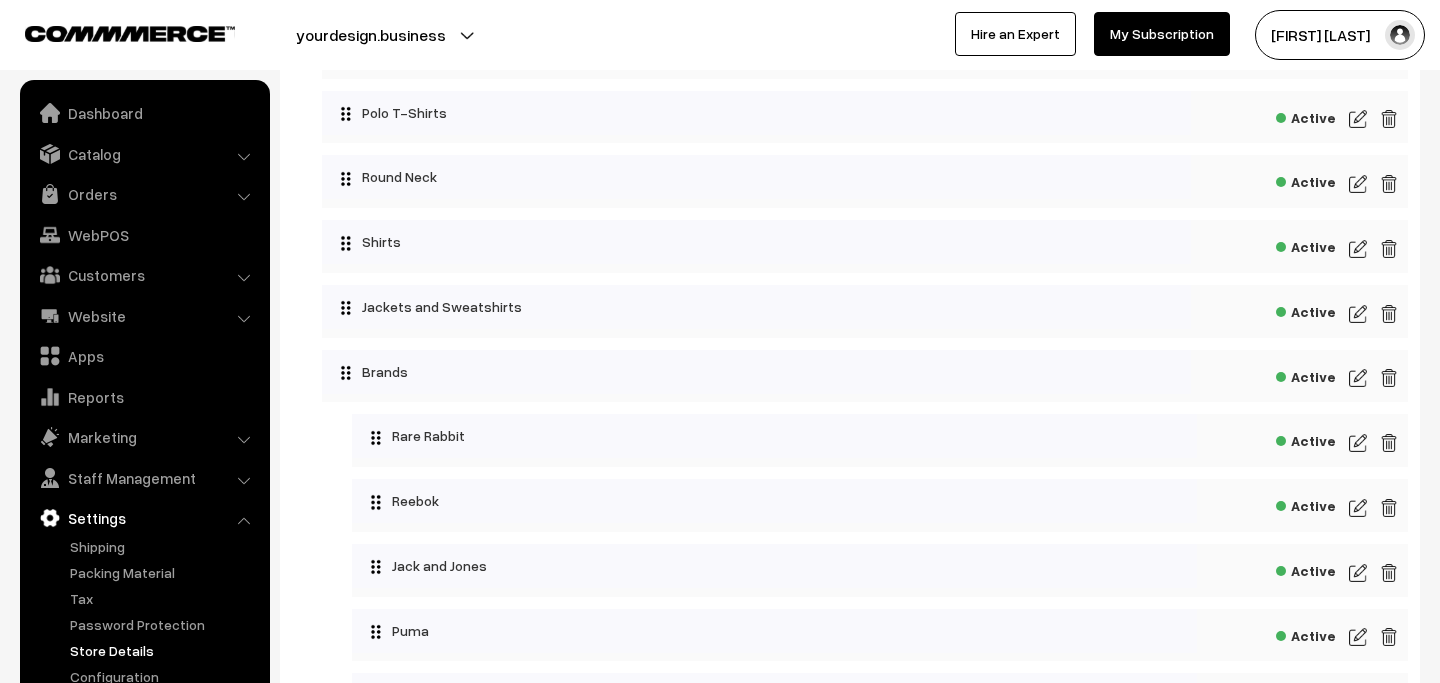 click on "Store Details" at bounding box center [164, 650] 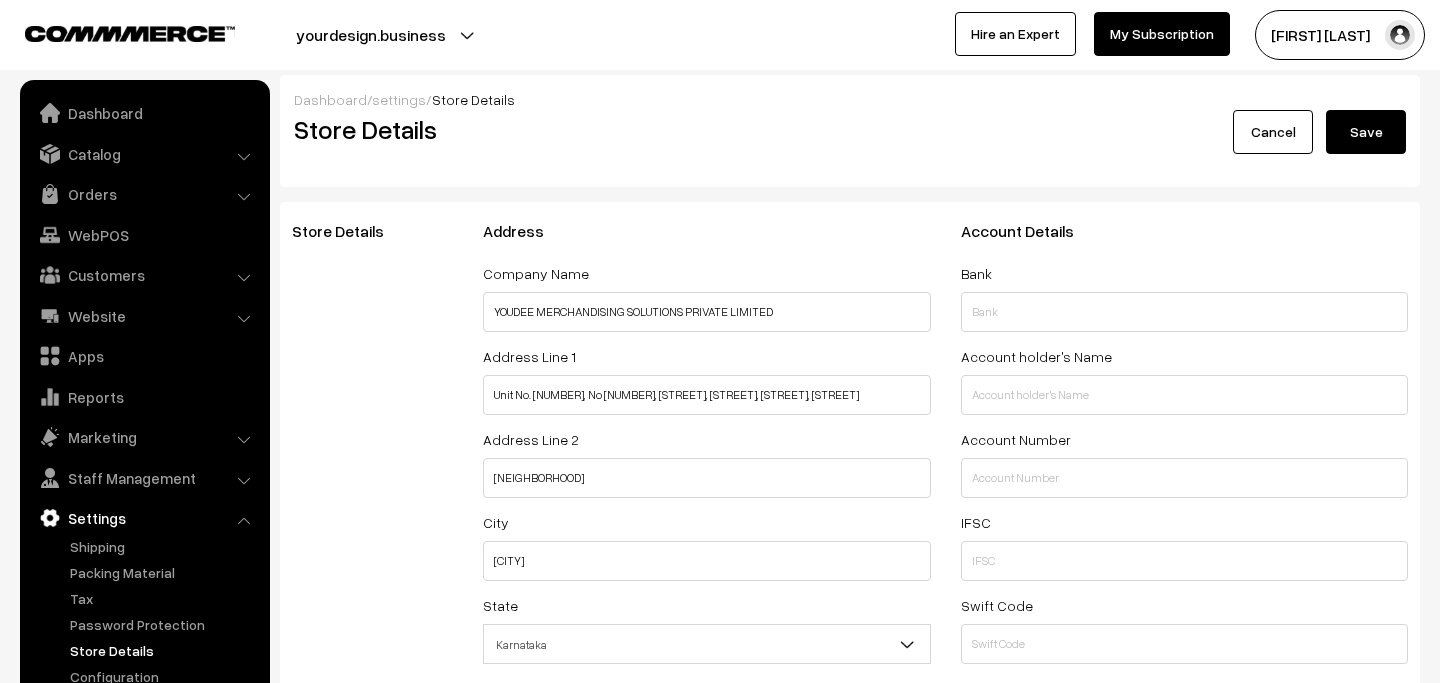 select on "99" 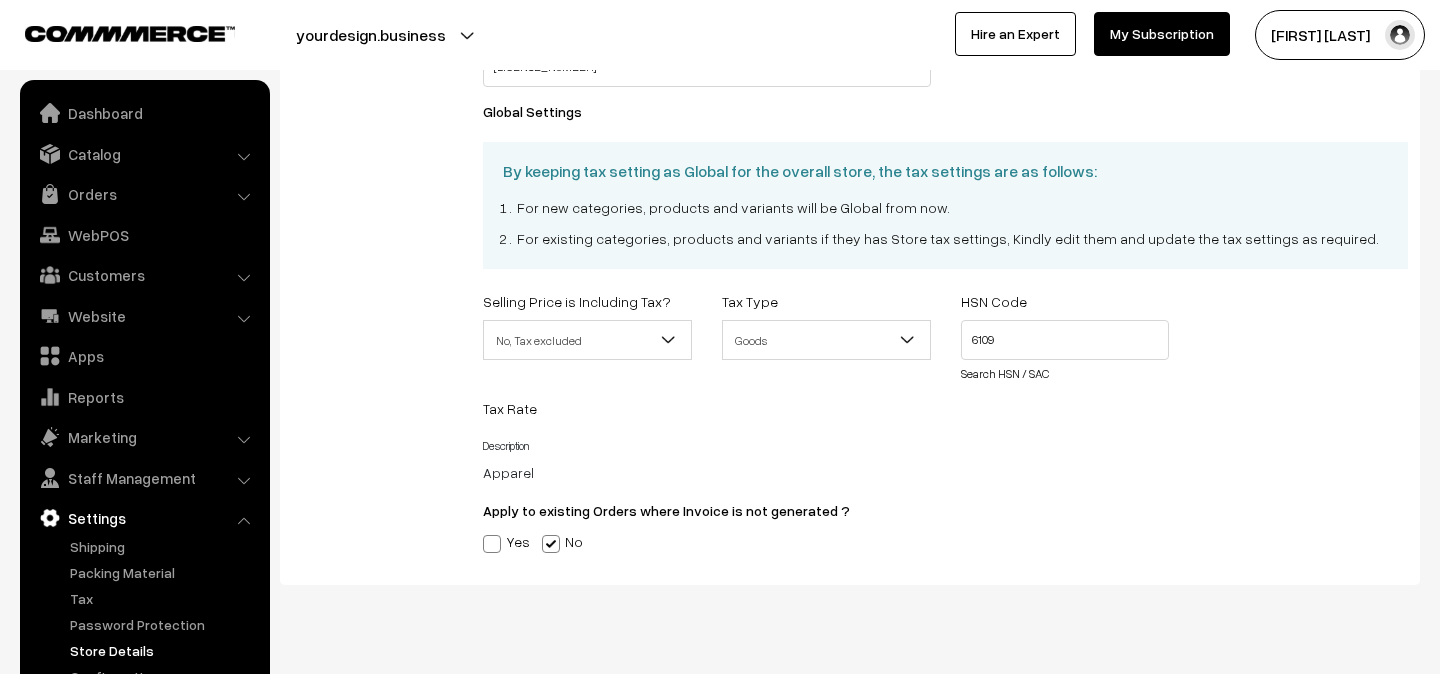 scroll, scrollTop: 830, scrollLeft: 0, axis: vertical 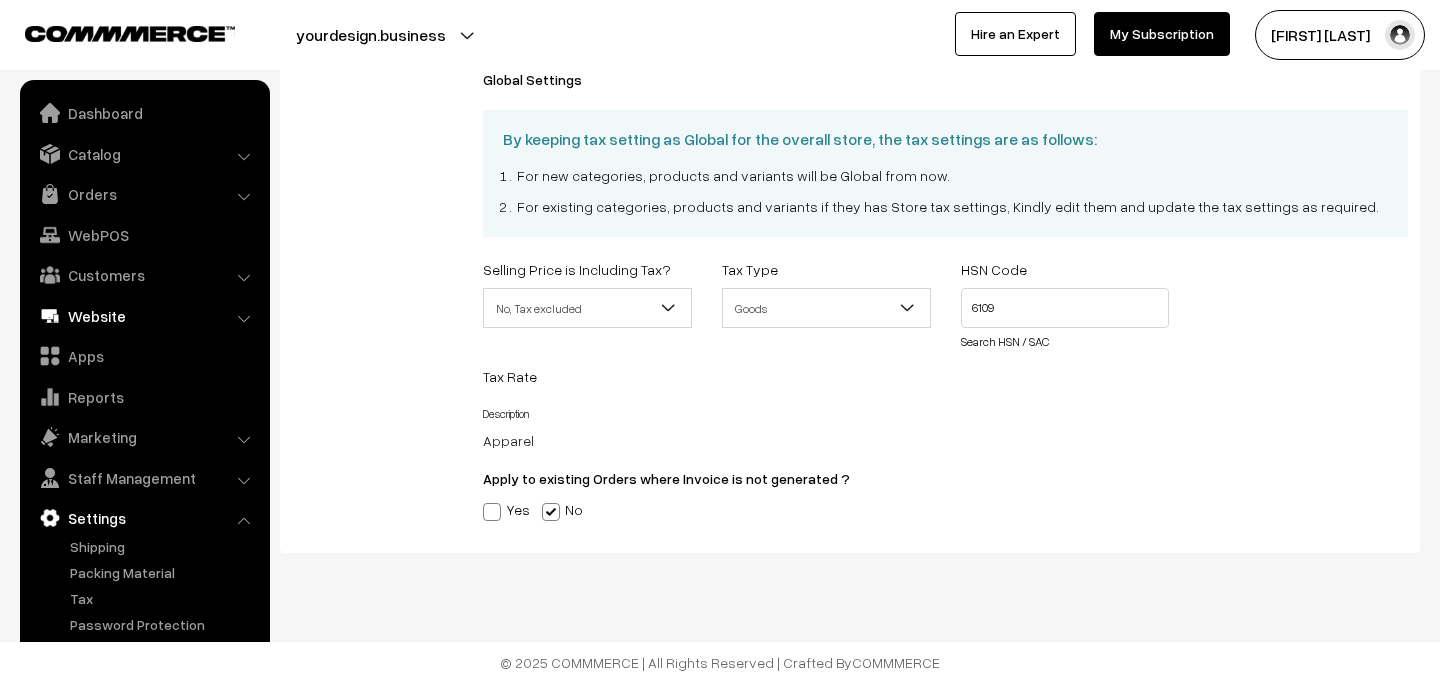 click on "Website" at bounding box center [144, 316] 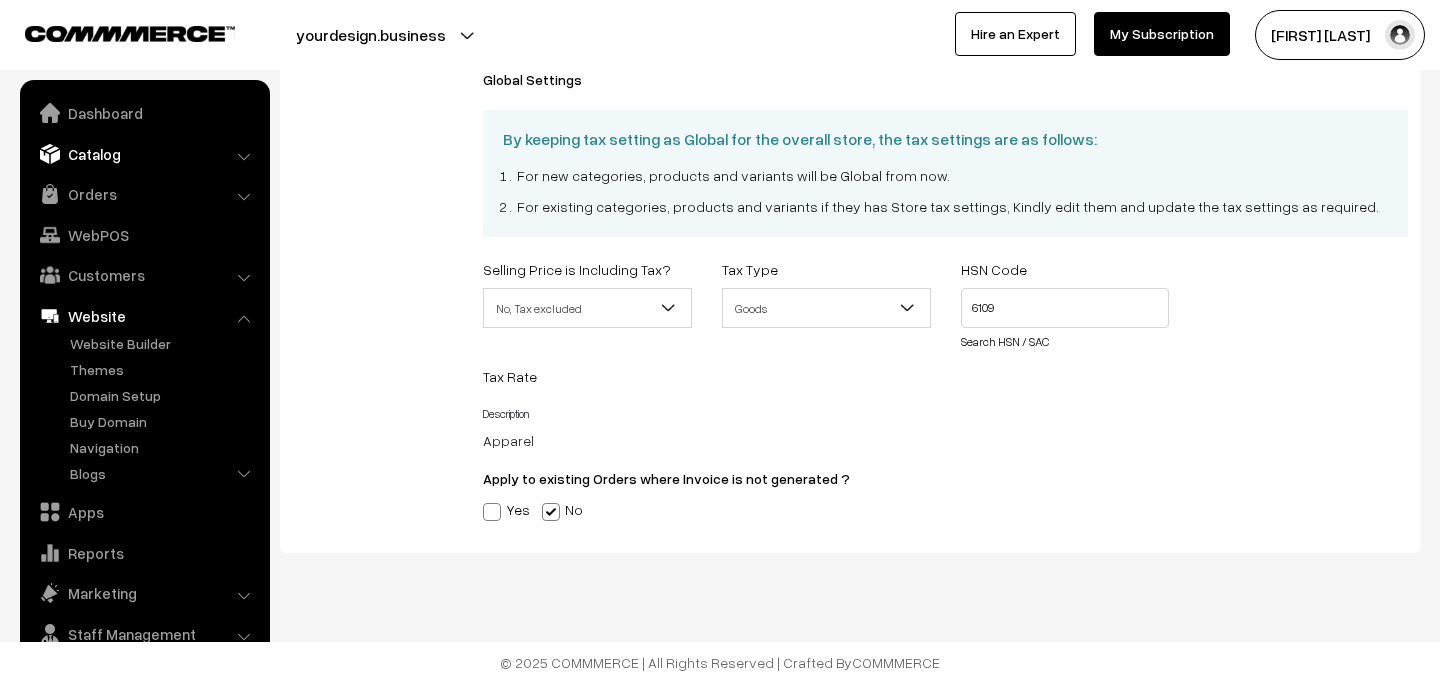 click on "Catalog" at bounding box center [144, 154] 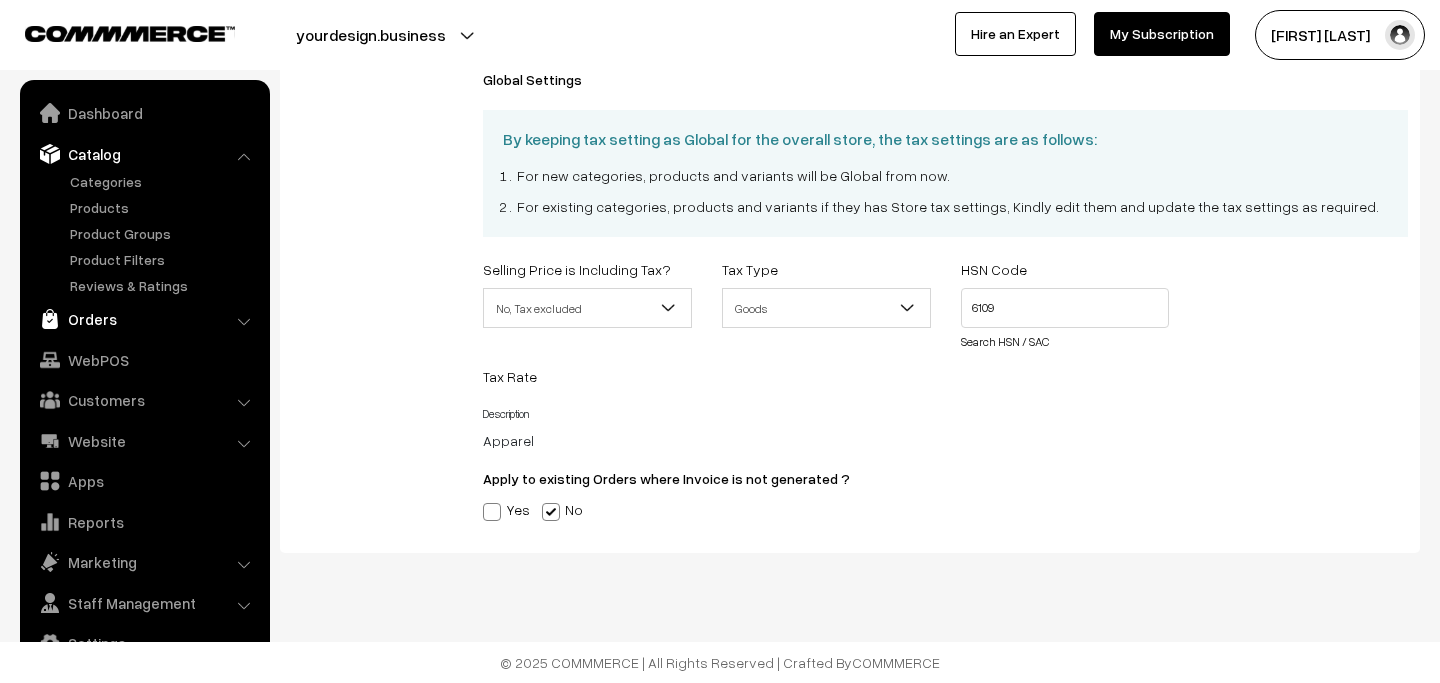 click on "Orders" at bounding box center [144, 319] 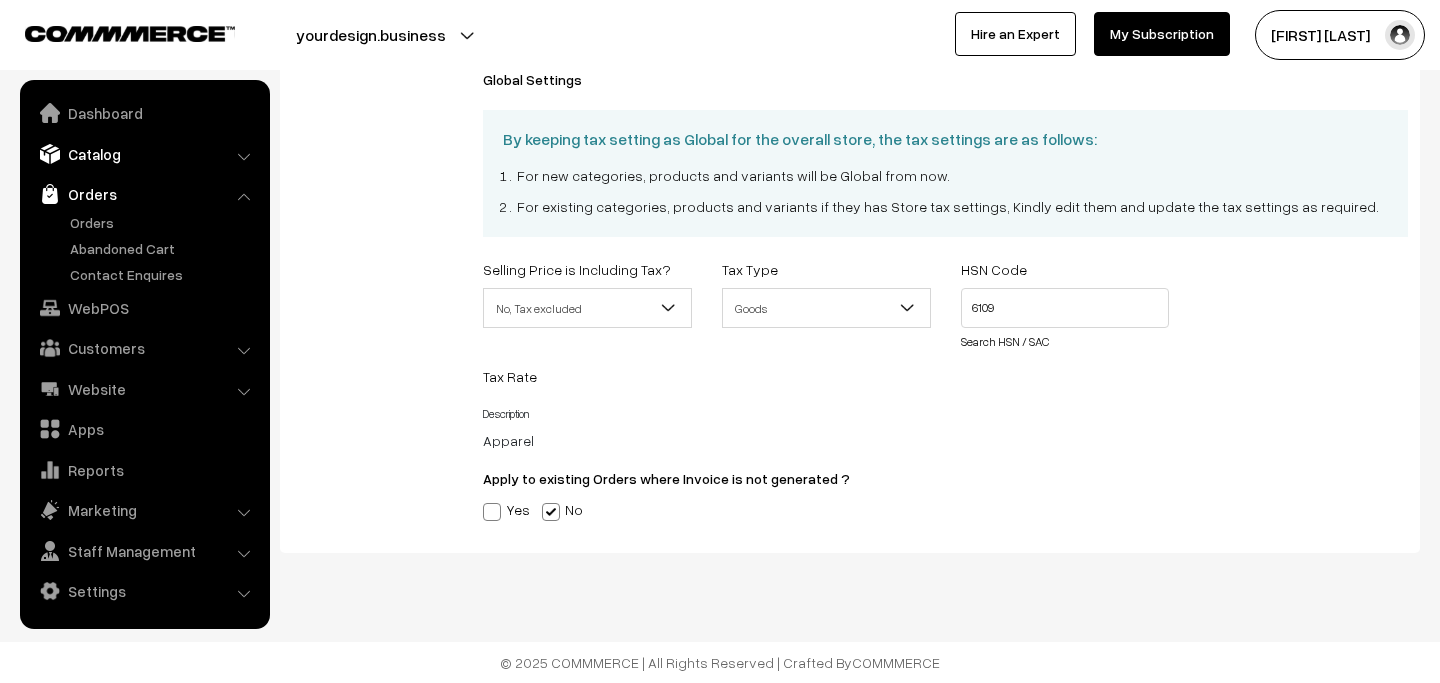 click on "Catalog" at bounding box center [144, 154] 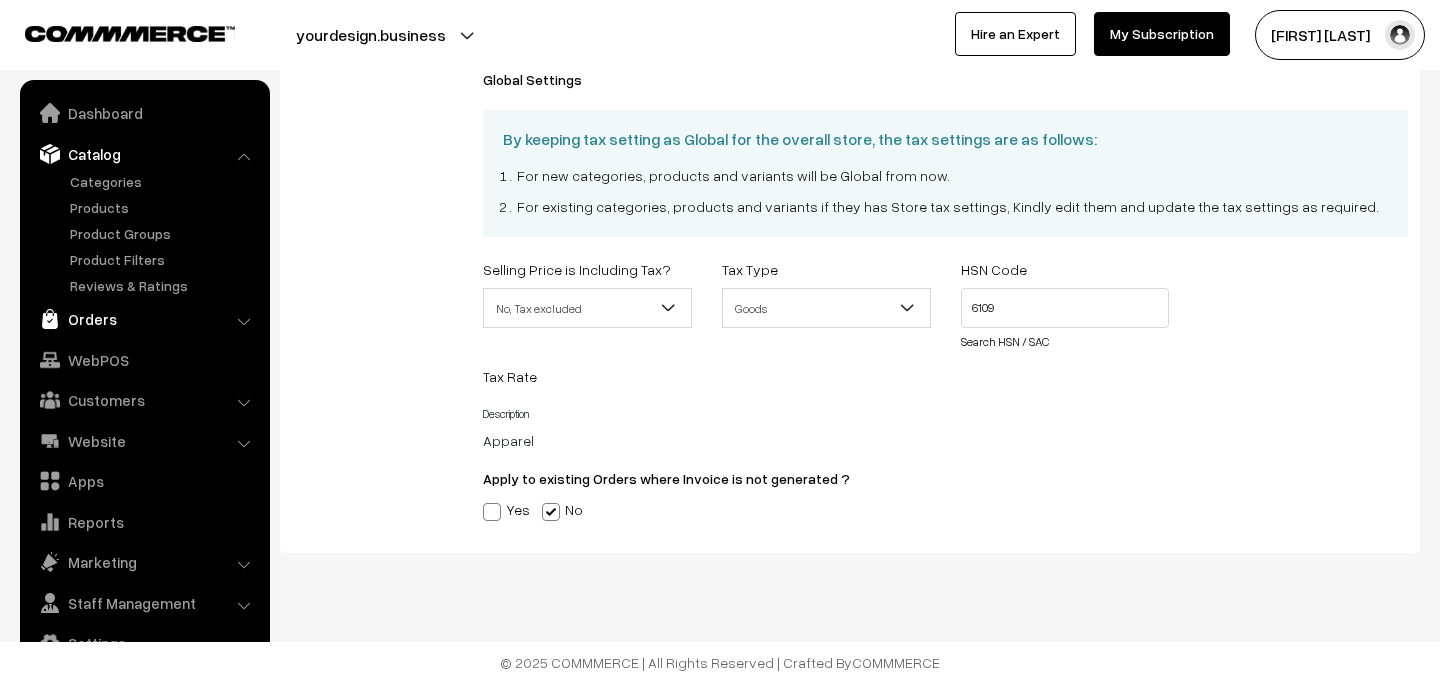 click on "Orders" at bounding box center [144, 319] 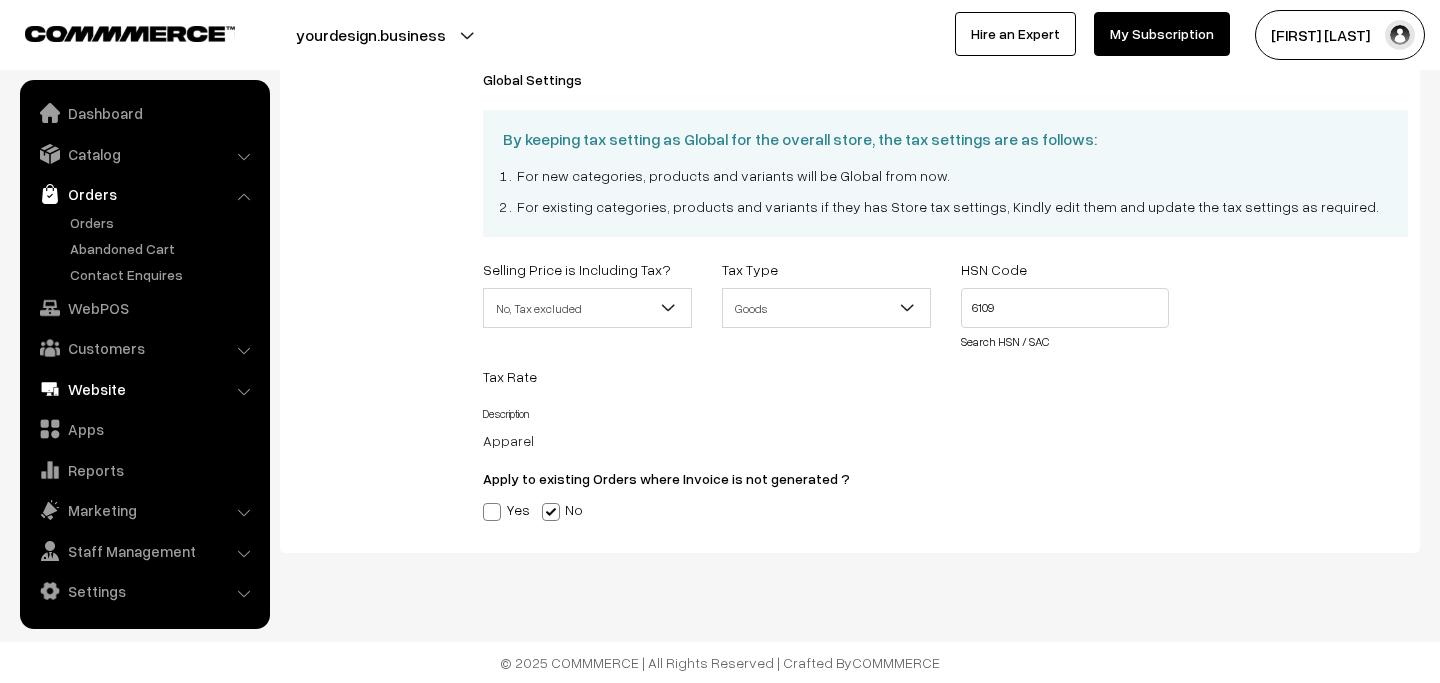 click on "Website" at bounding box center (144, 389) 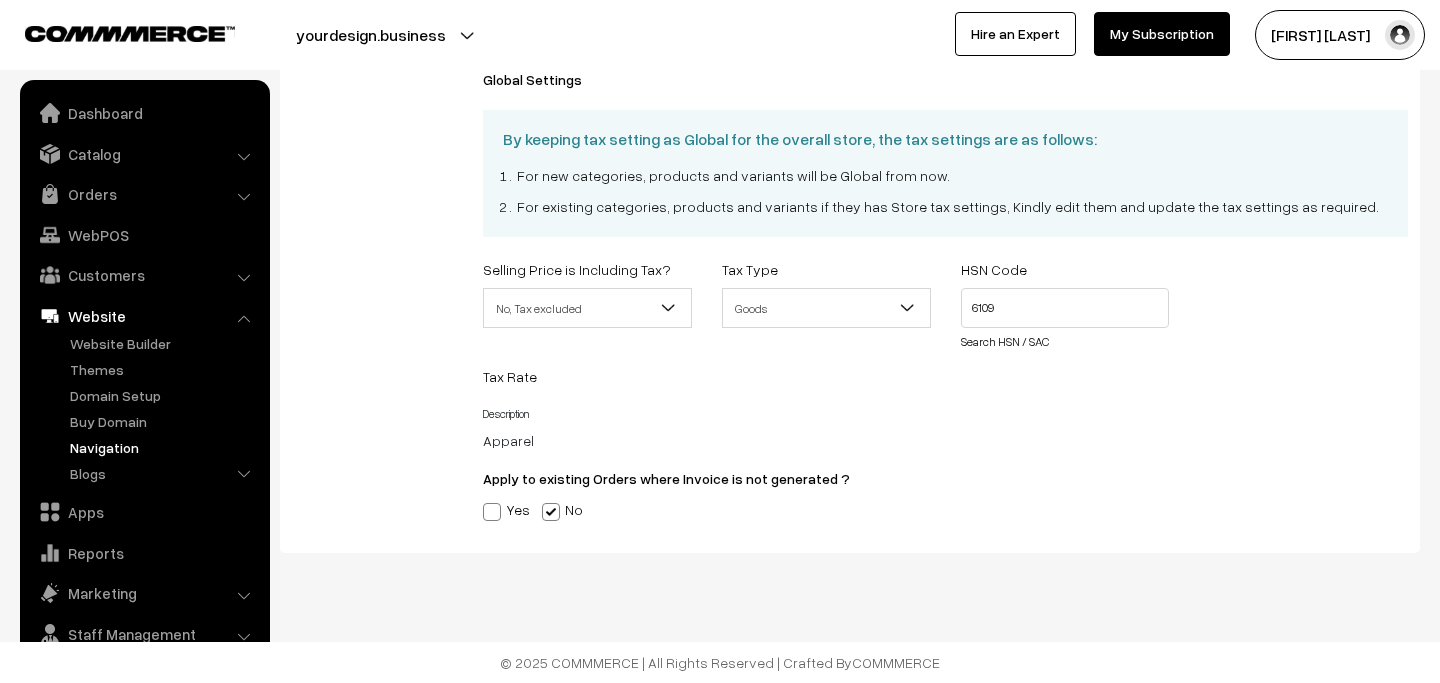 click on "Navigation" at bounding box center [164, 447] 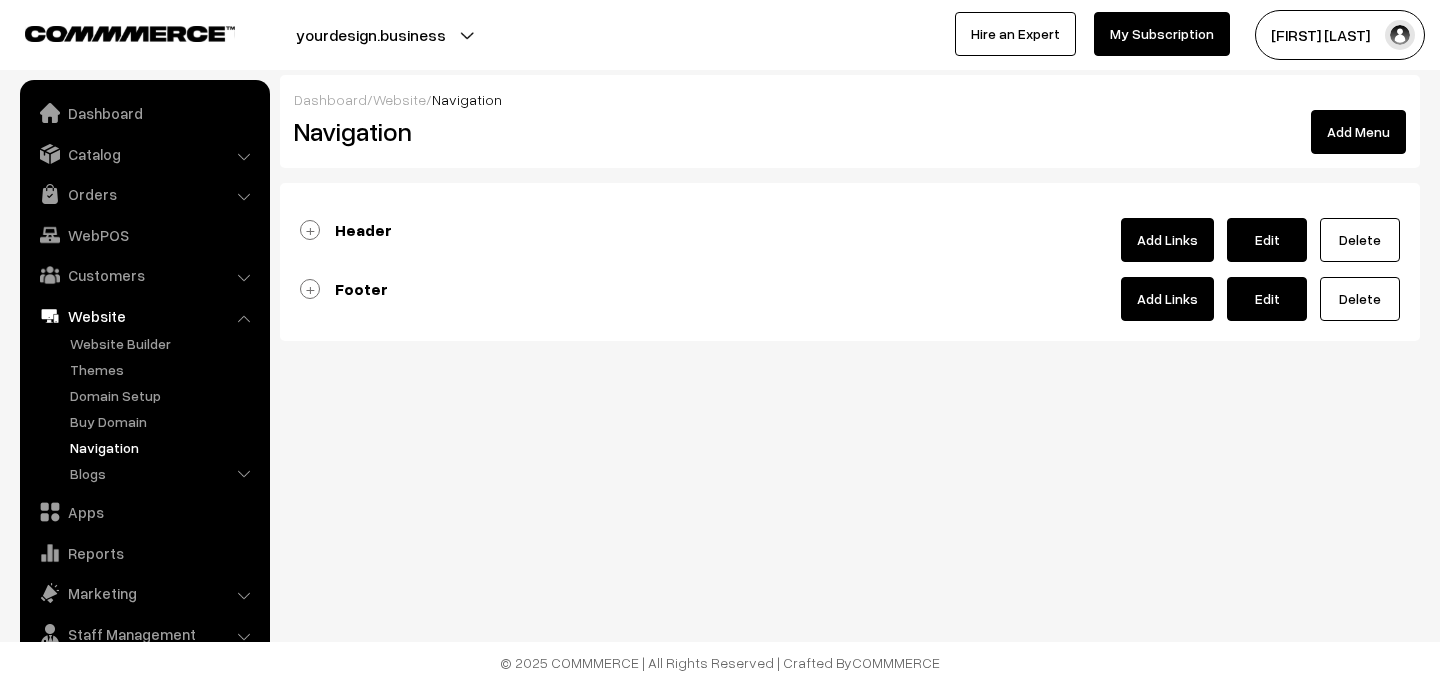 scroll, scrollTop: 0, scrollLeft: 0, axis: both 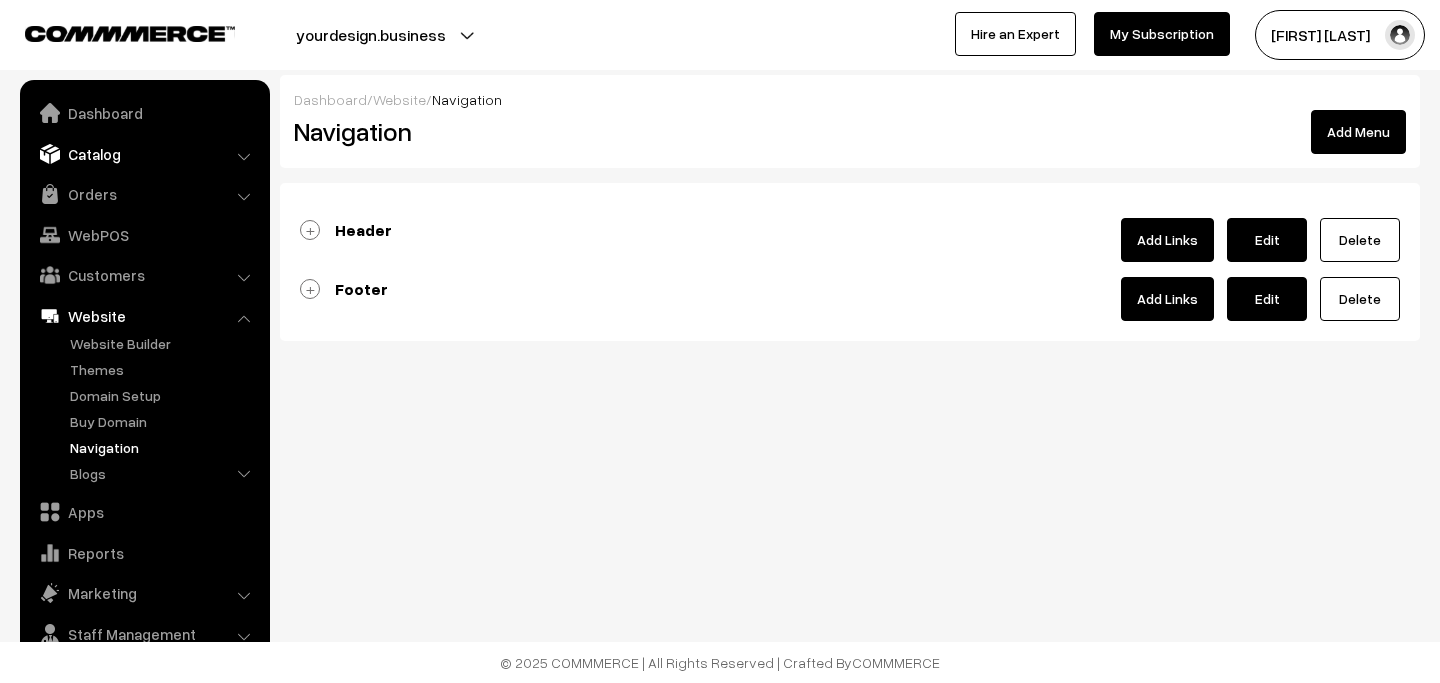 click on "Catalog" at bounding box center [144, 154] 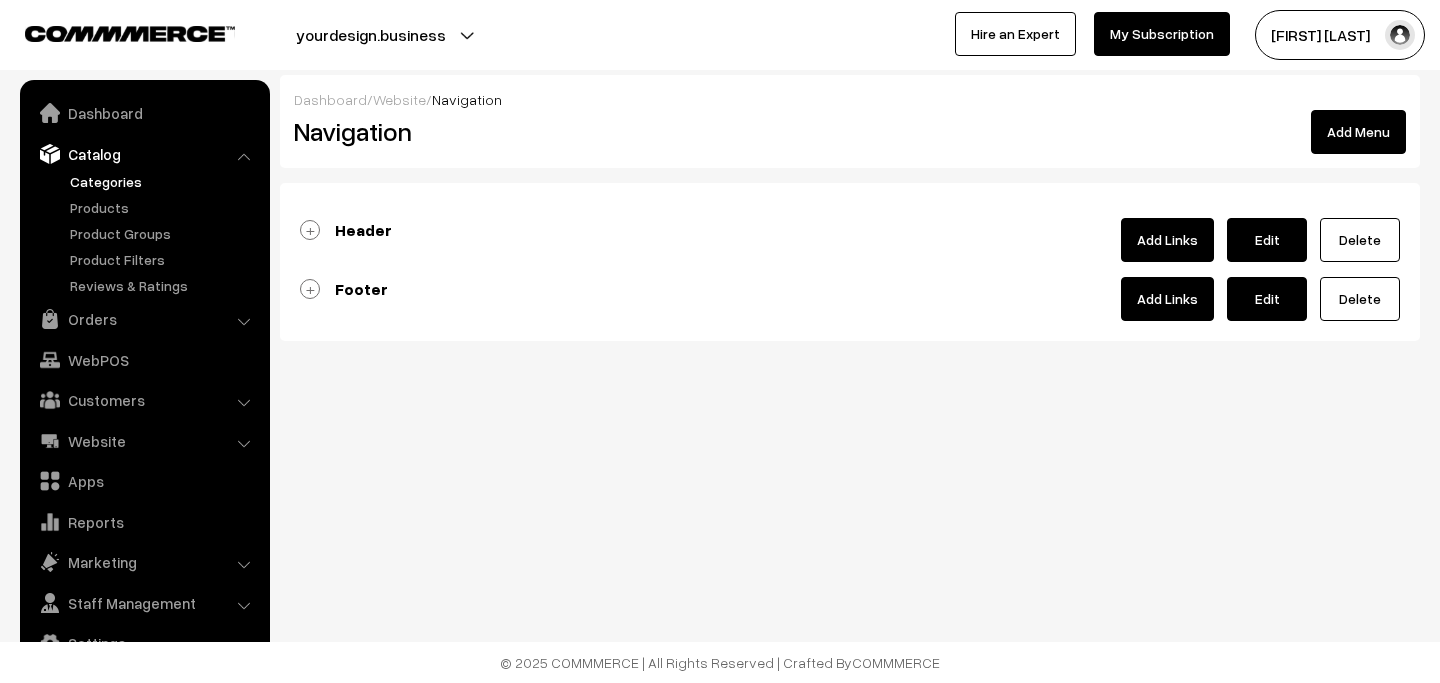 click on "Categories" at bounding box center (164, 181) 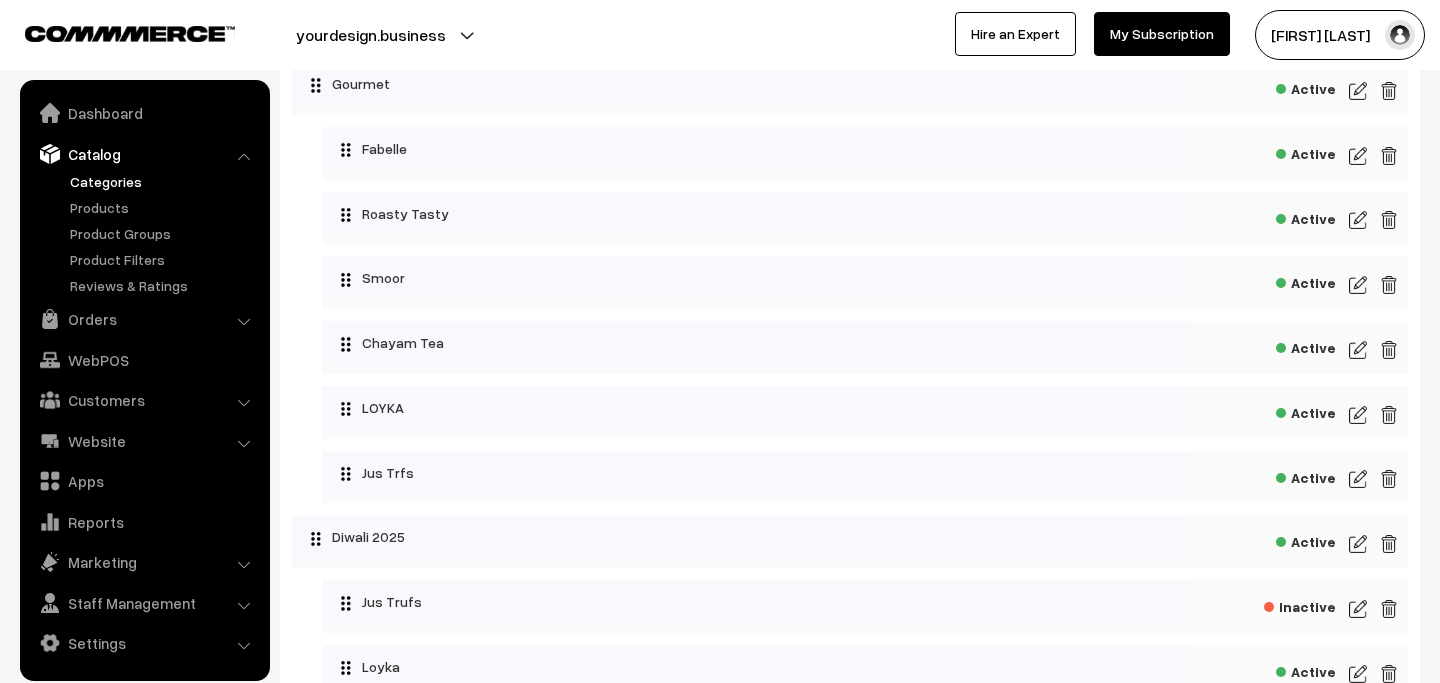 scroll, scrollTop: 6016, scrollLeft: 0, axis: vertical 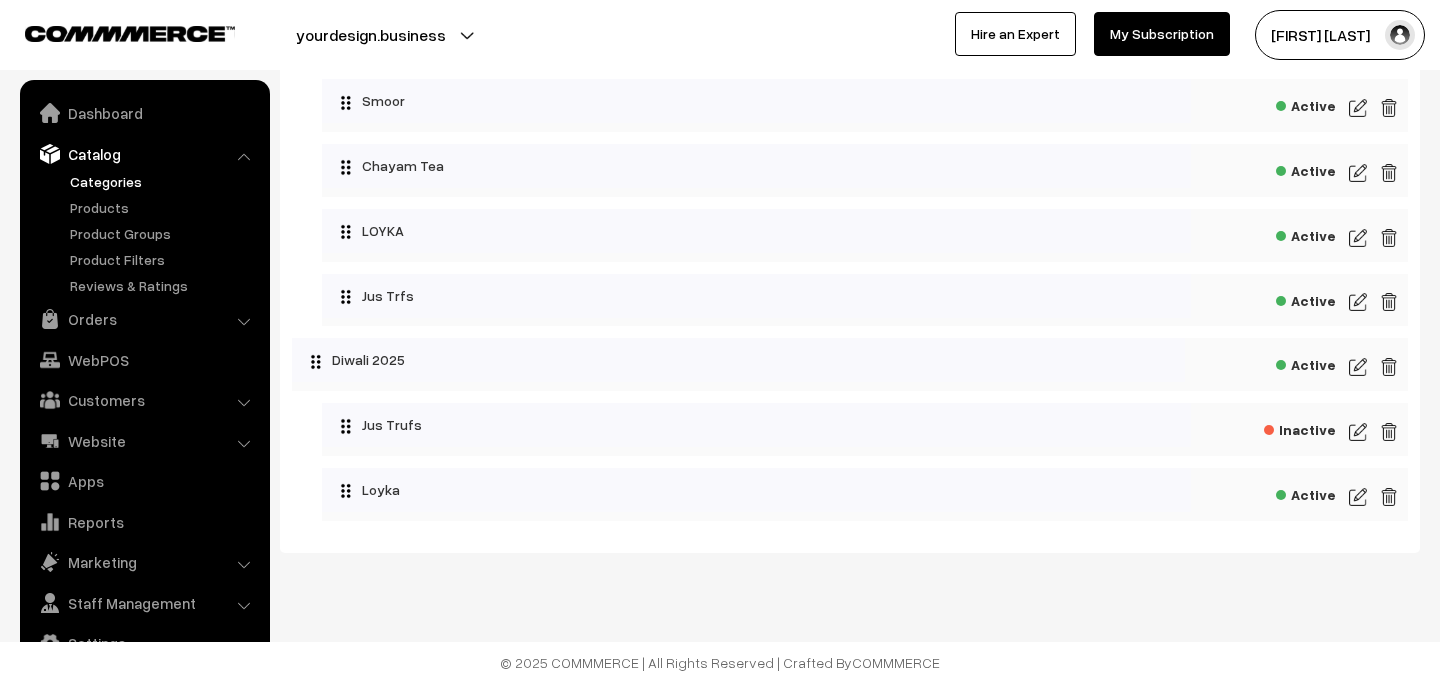 click at bounding box center [1358, 367] 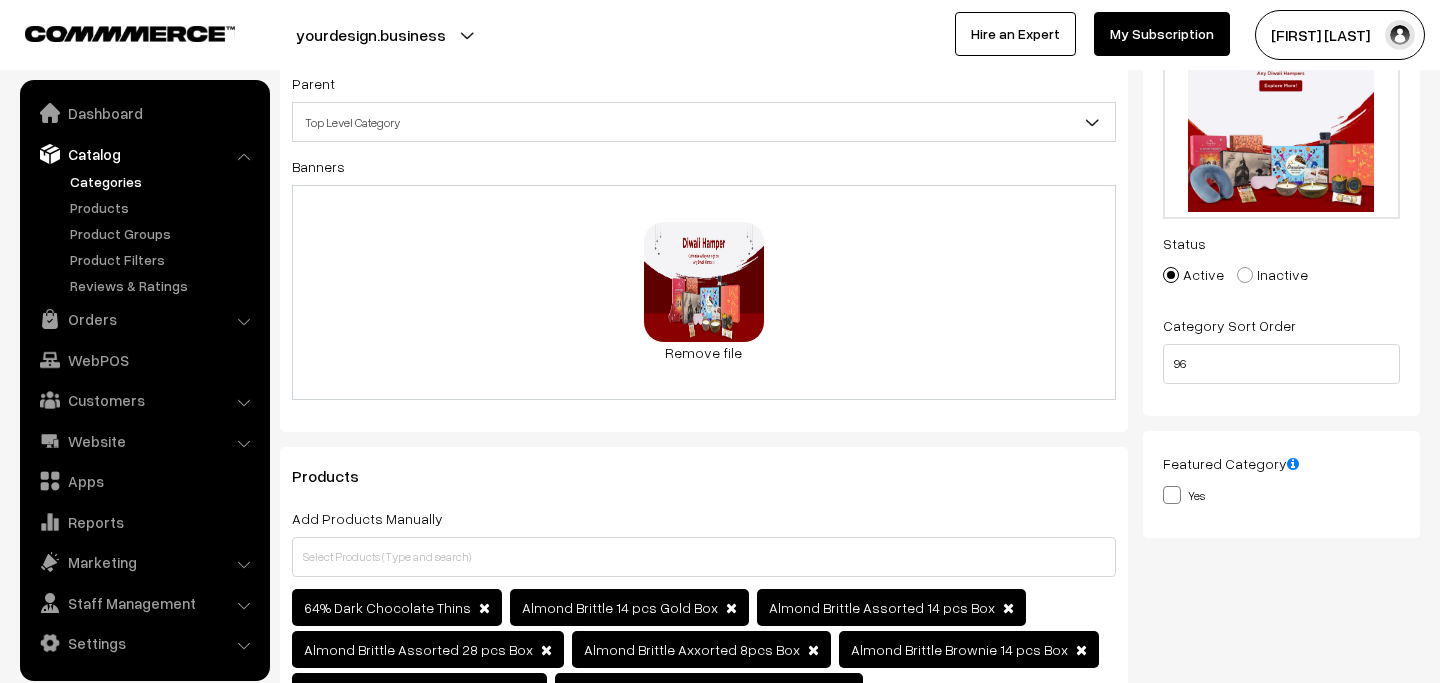 scroll, scrollTop: 212, scrollLeft: 0, axis: vertical 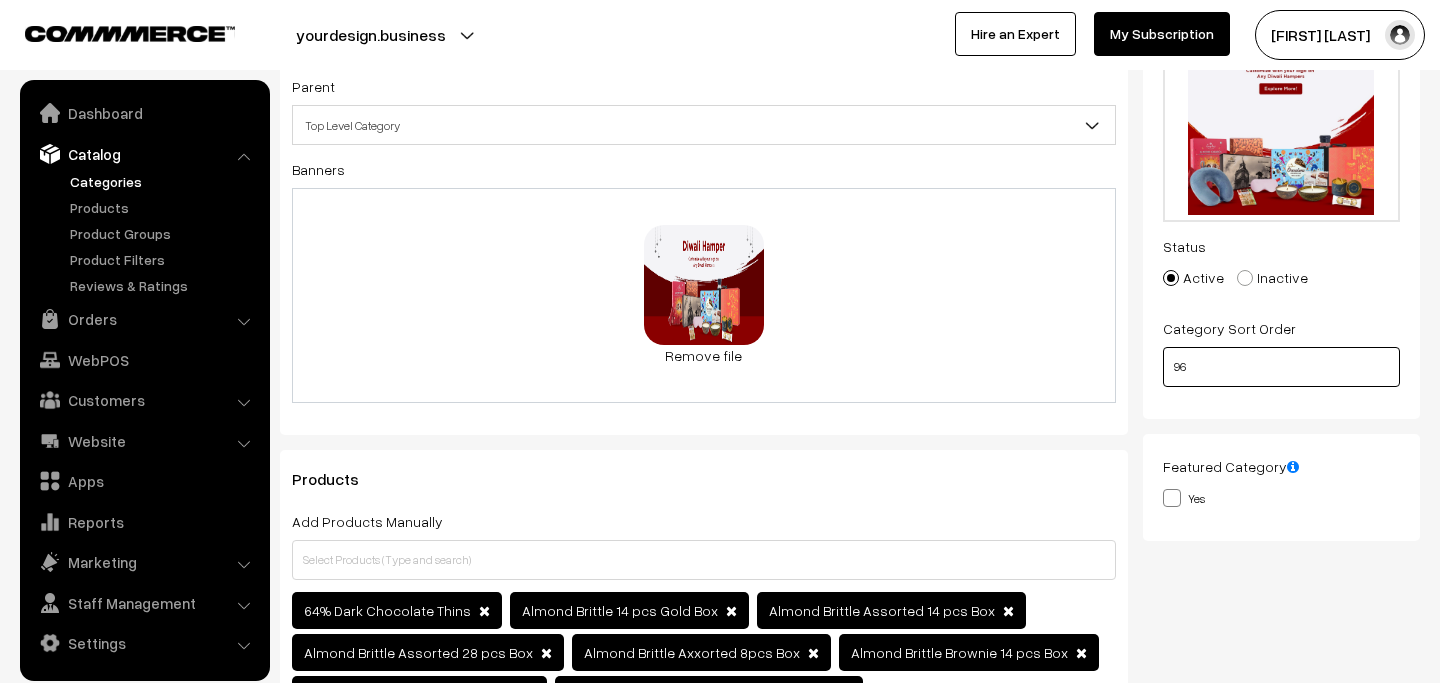 click on "96" at bounding box center [1282, 367] 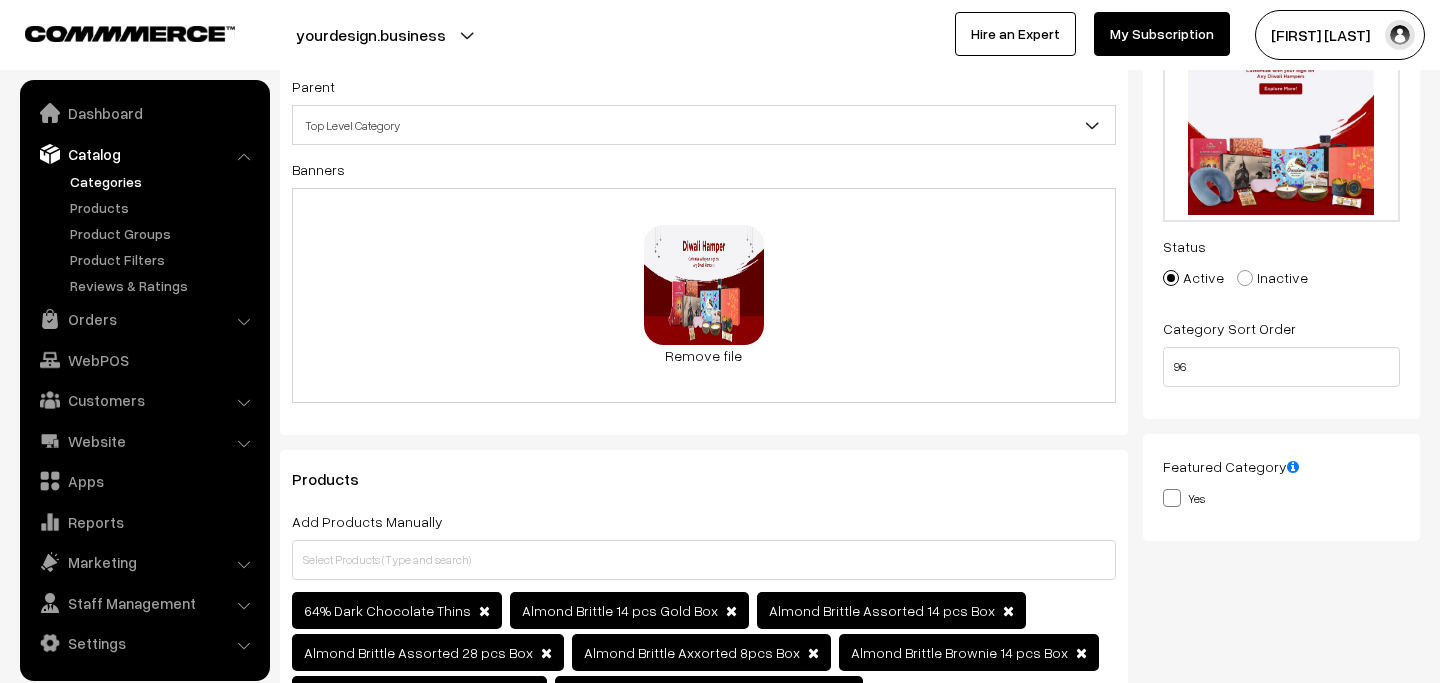 click on "Category Sort Order" at bounding box center [1229, 328] 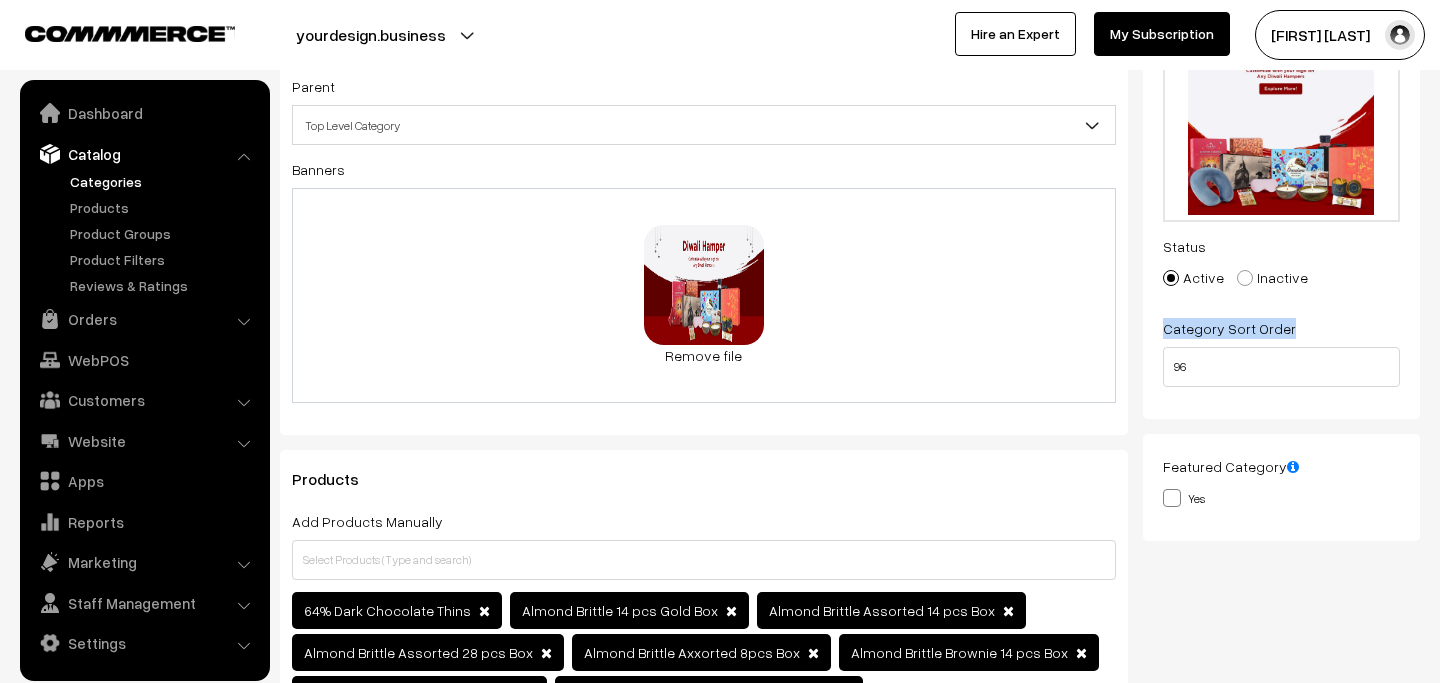 drag, startPoint x: 1162, startPoint y: 323, endPoint x: 1292, endPoint y: 334, distance: 130.46455 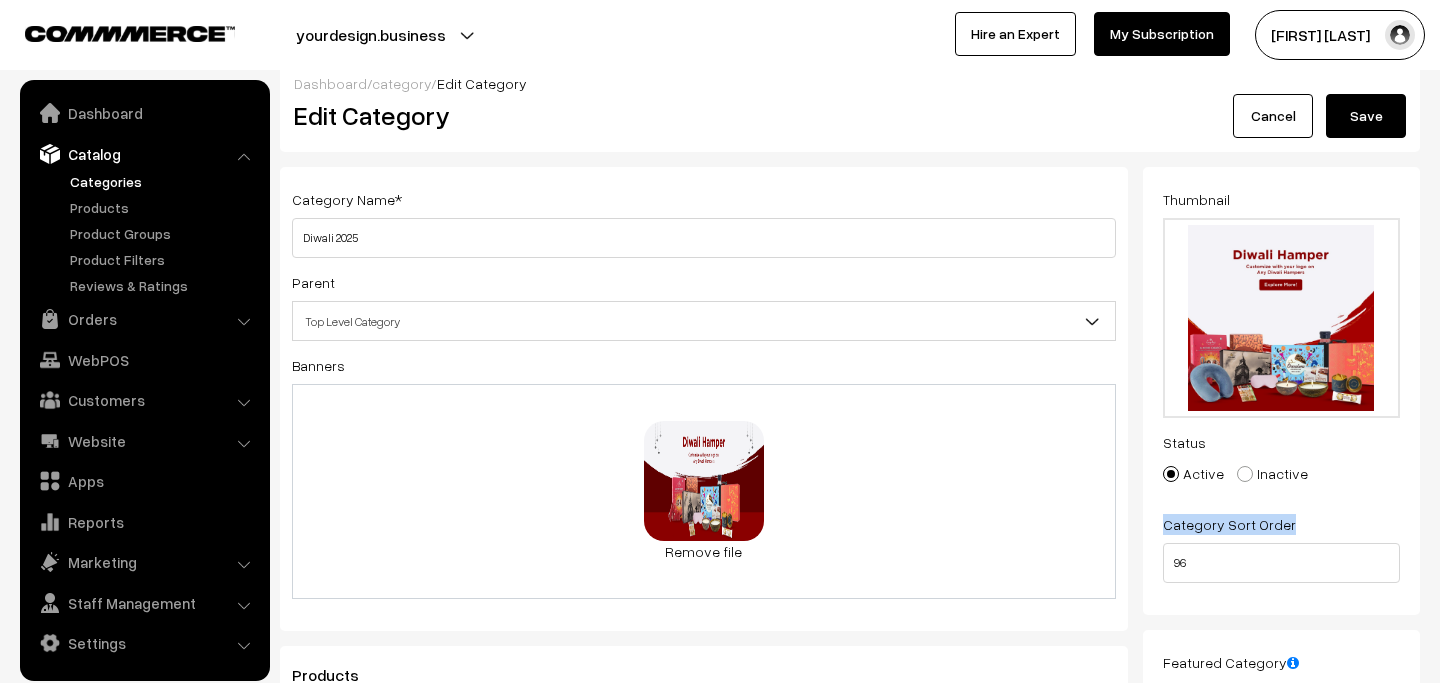 scroll, scrollTop: 0, scrollLeft: 0, axis: both 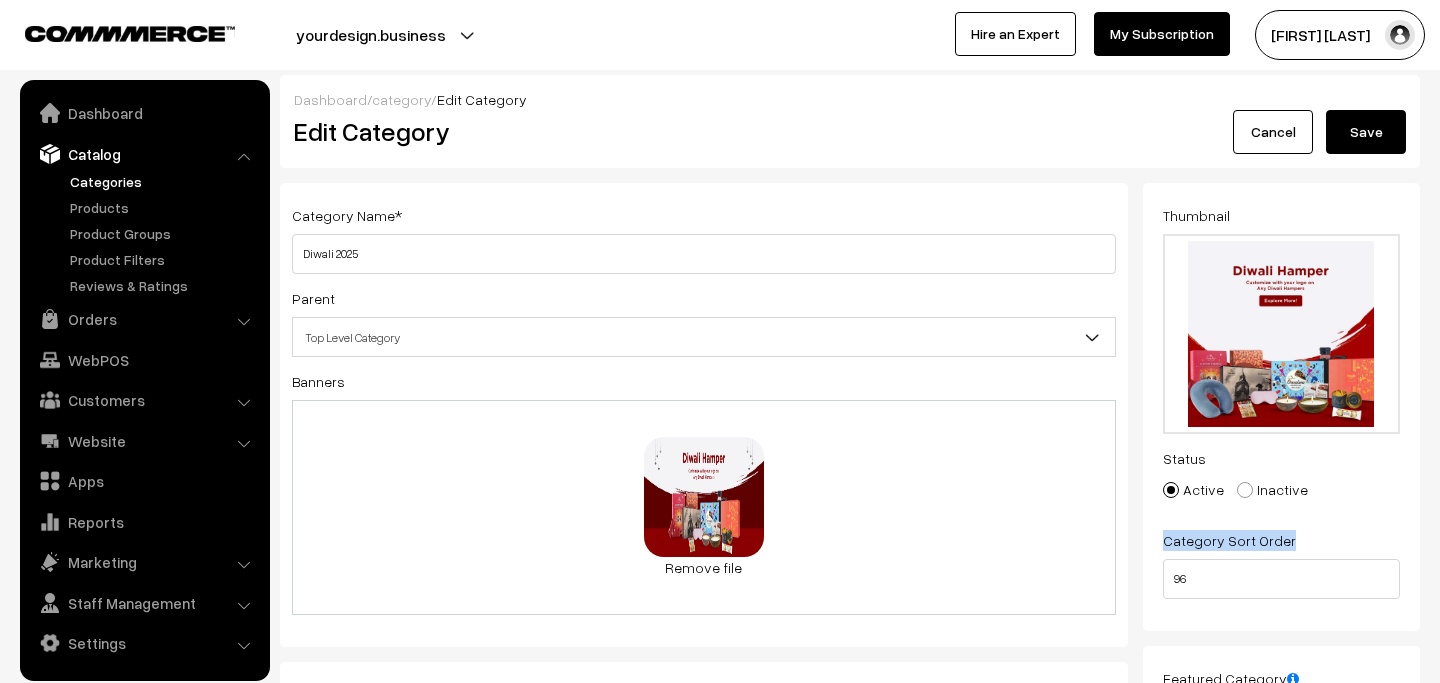 click on "Save" at bounding box center (1366, 132) 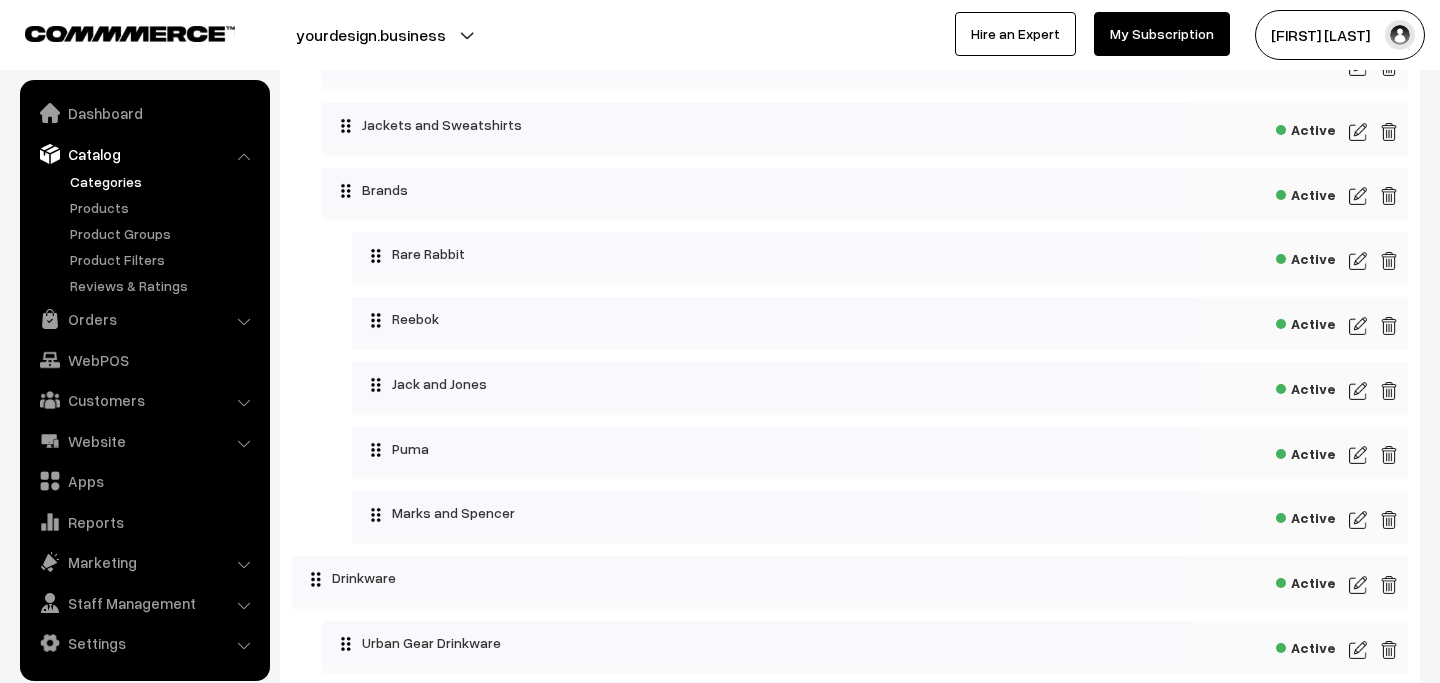 scroll, scrollTop: 0, scrollLeft: 0, axis: both 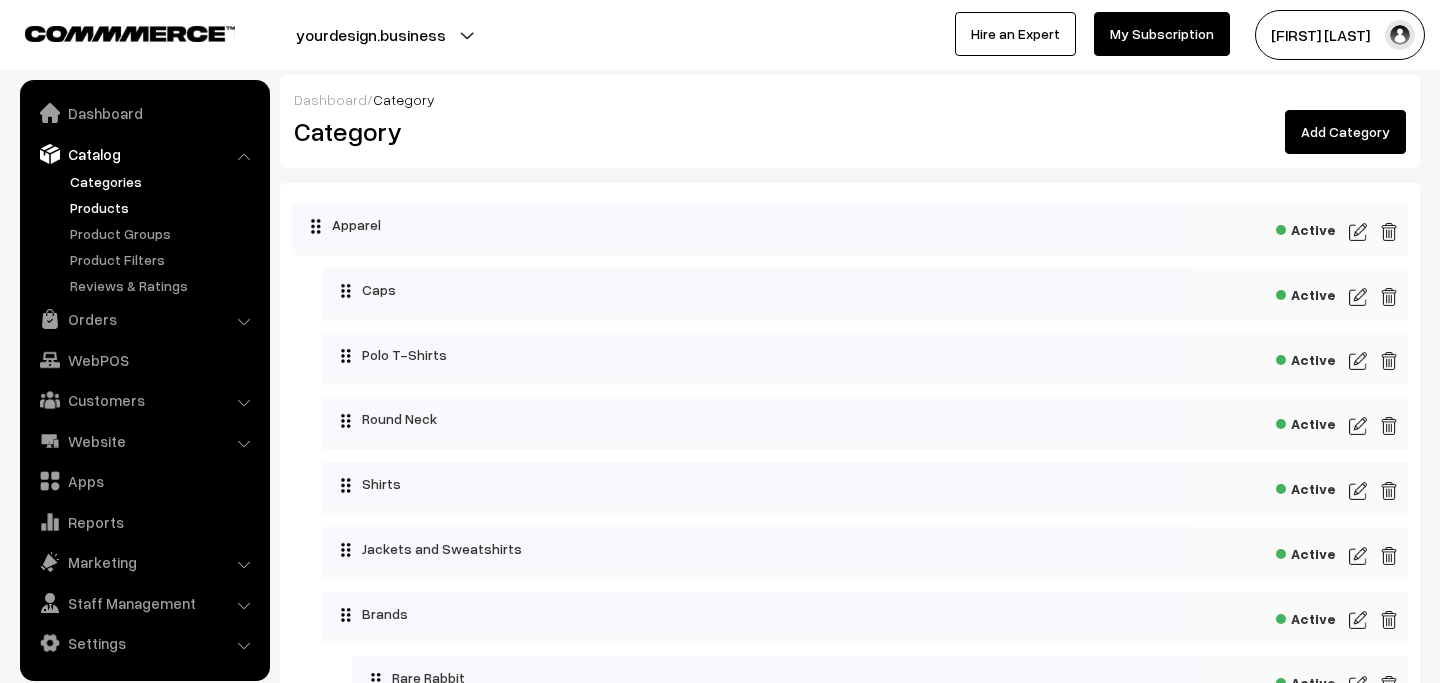 click on "Products" at bounding box center (164, 207) 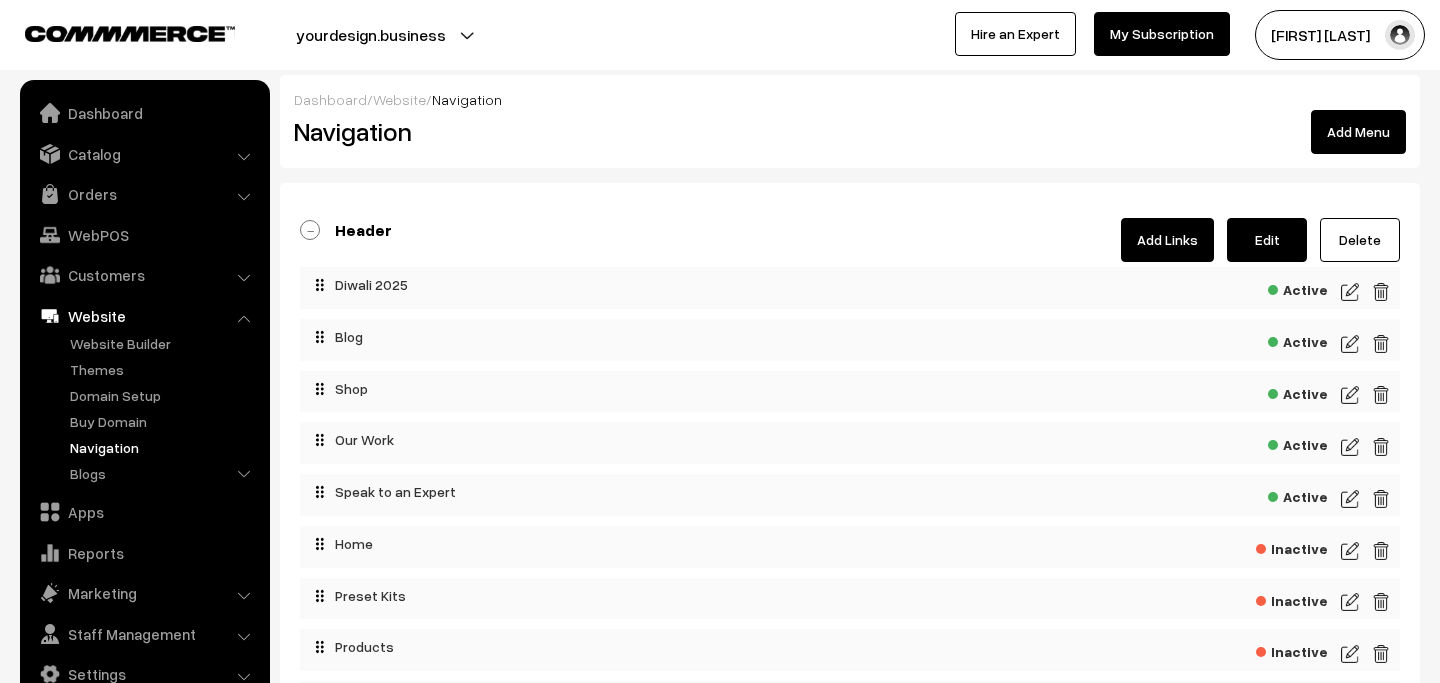 scroll, scrollTop: 0, scrollLeft: 0, axis: both 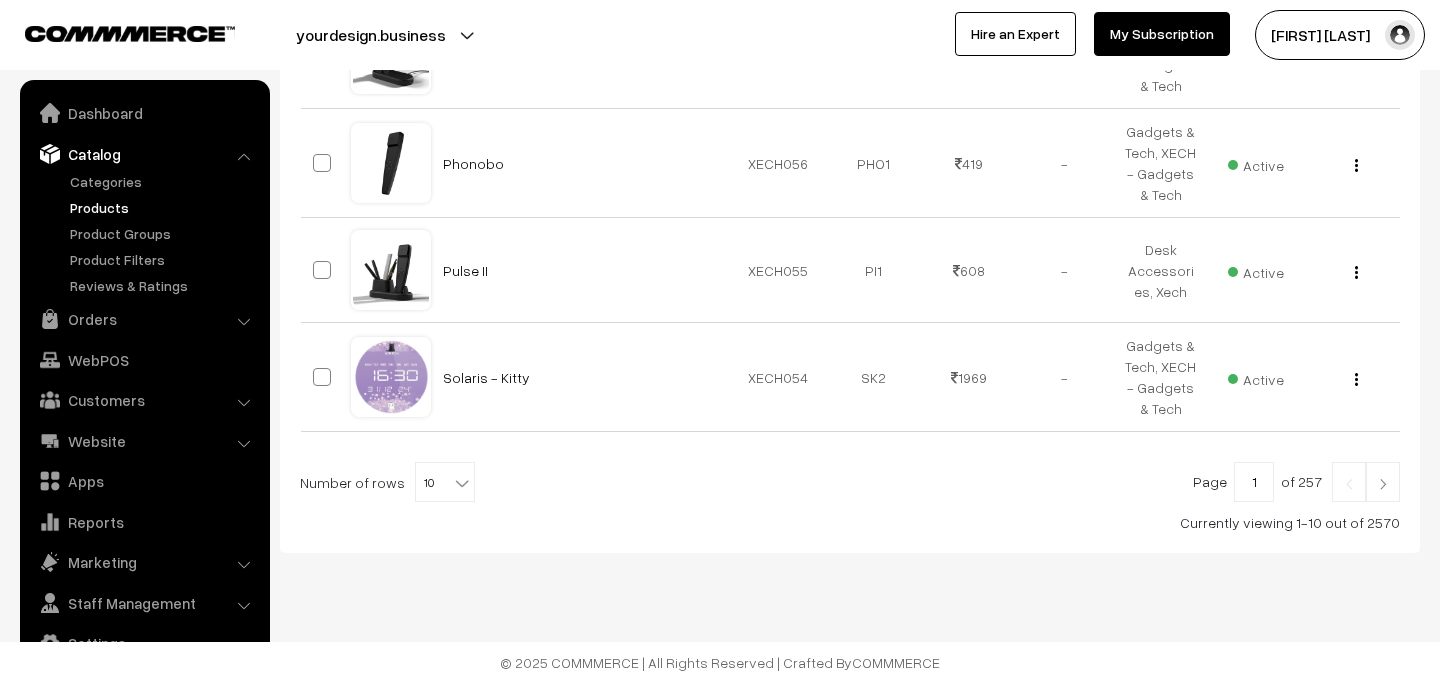 click on "10" at bounding box center (445, 483) 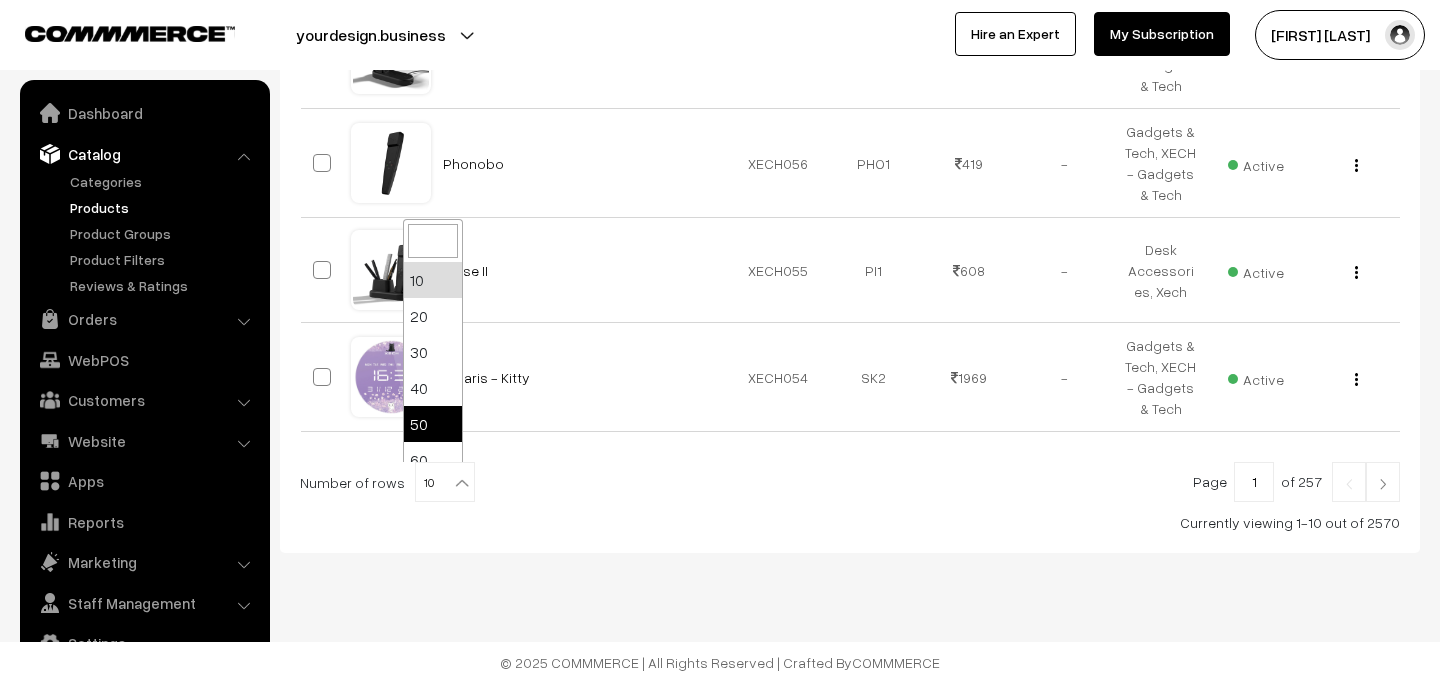 scroll, scrollTop: 160, scrollLeft: 0, axis: vertical 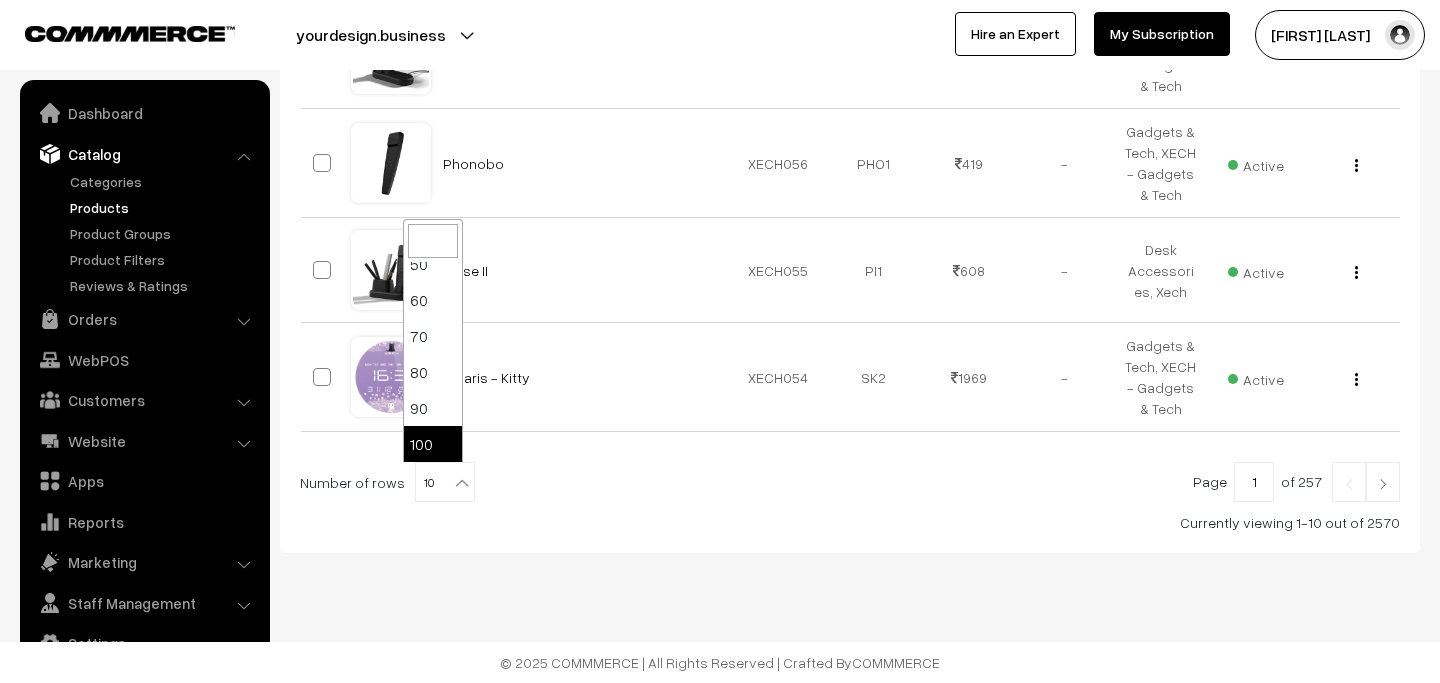 select on "100" 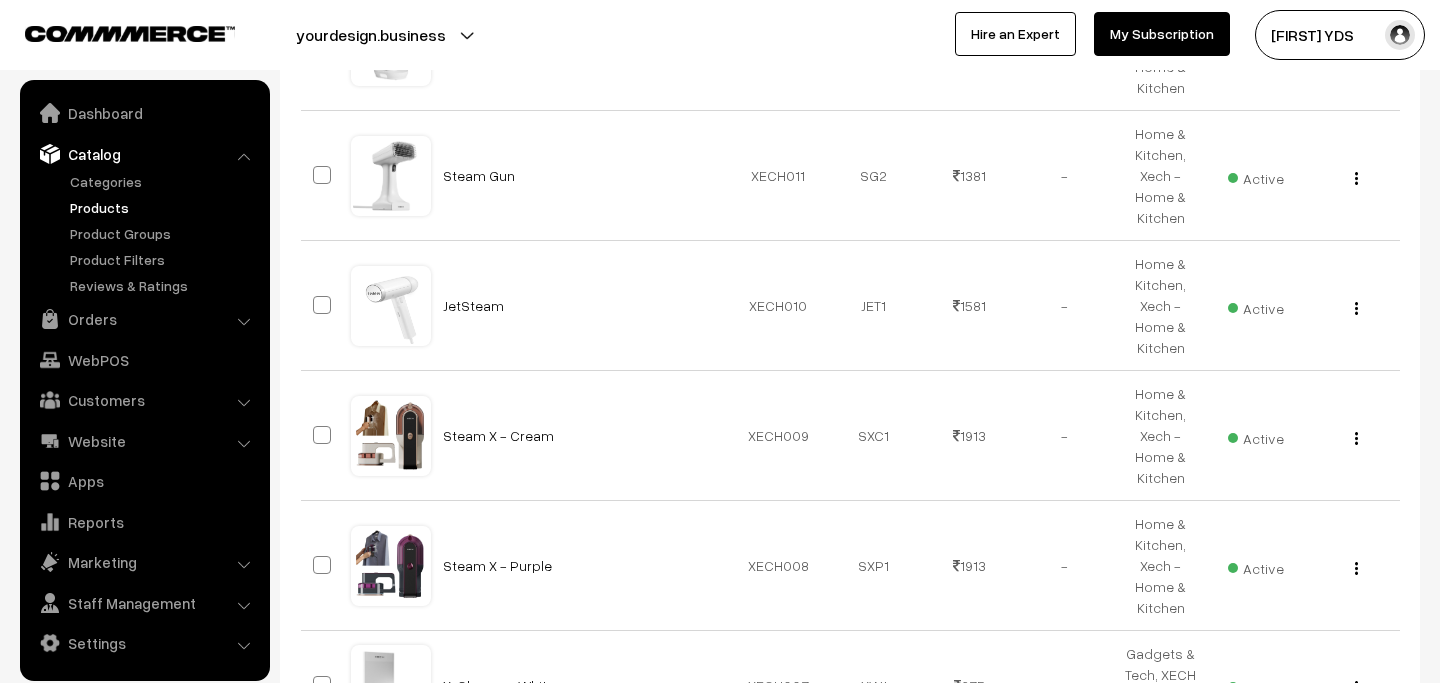 scroll, scrollTop: 6469, scrollLeft: 0, axis: vertical 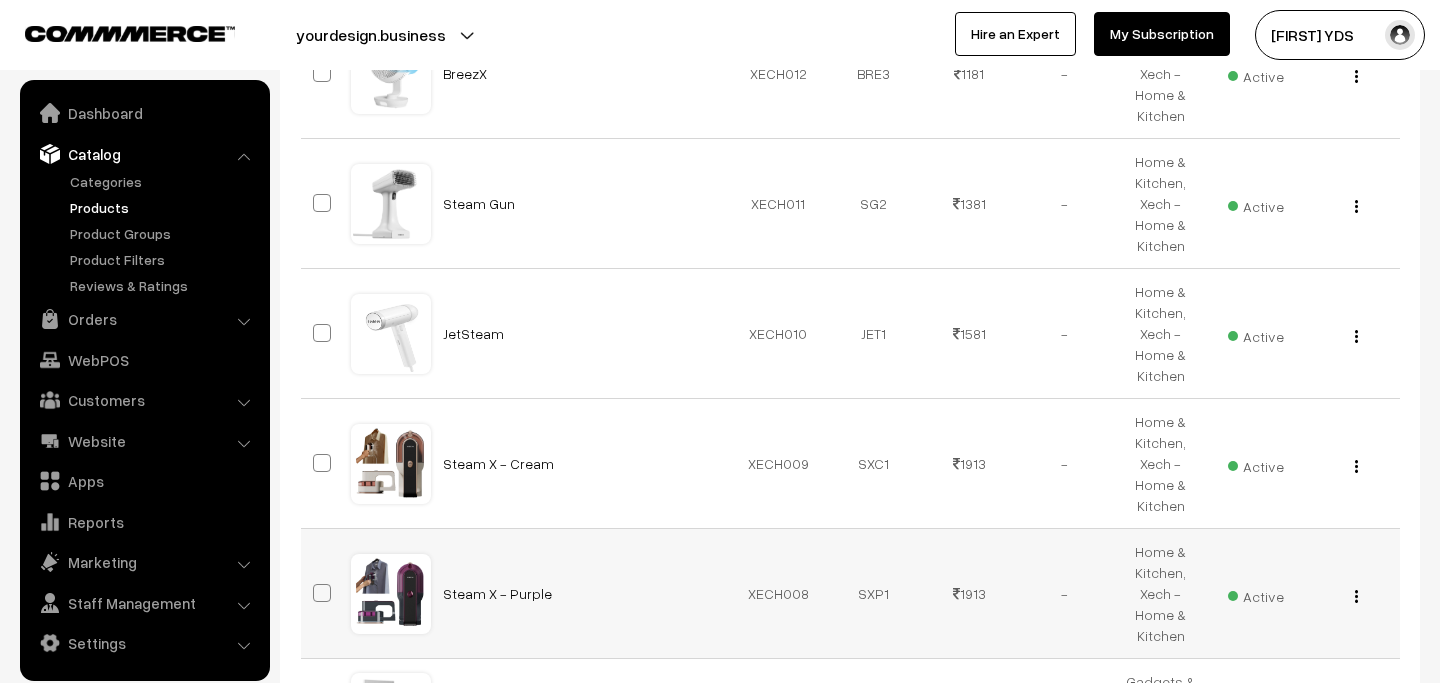 click at bounding box center (1356, 596) 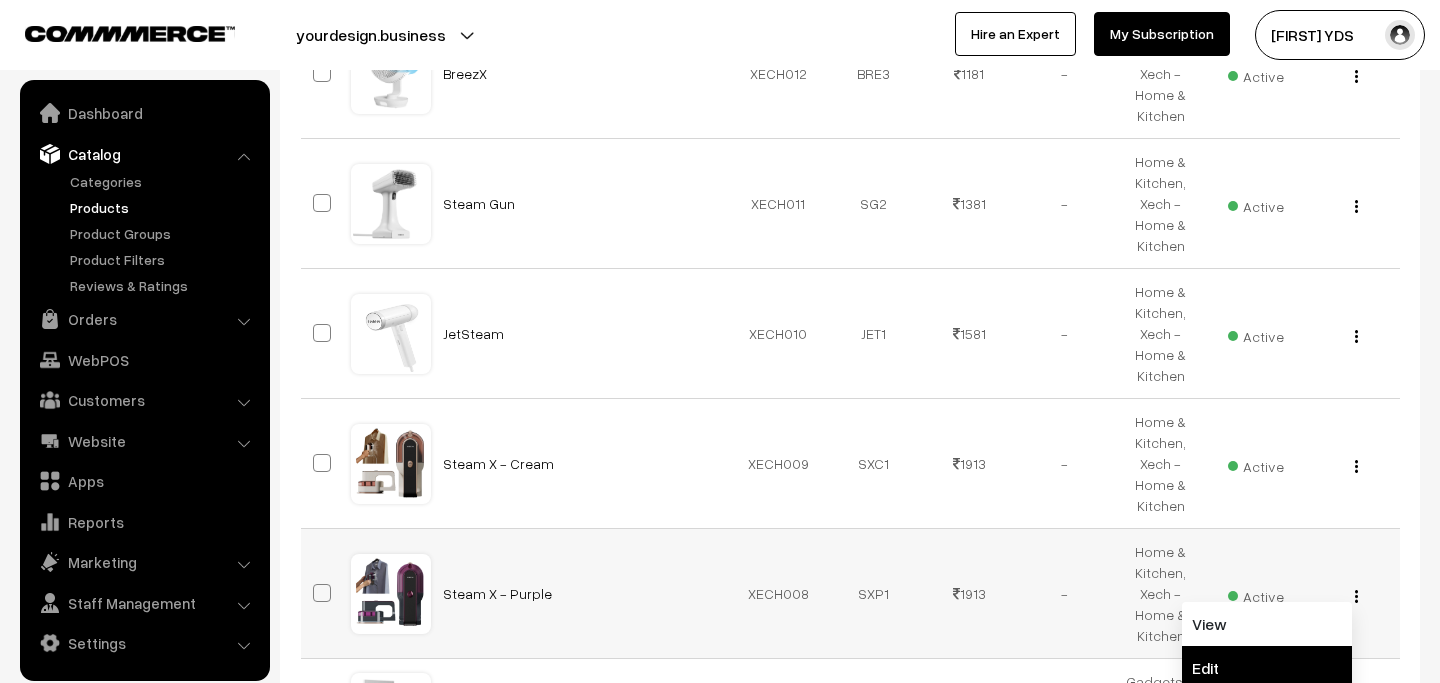 click on "Edit" at bounding box center [1267, 668] 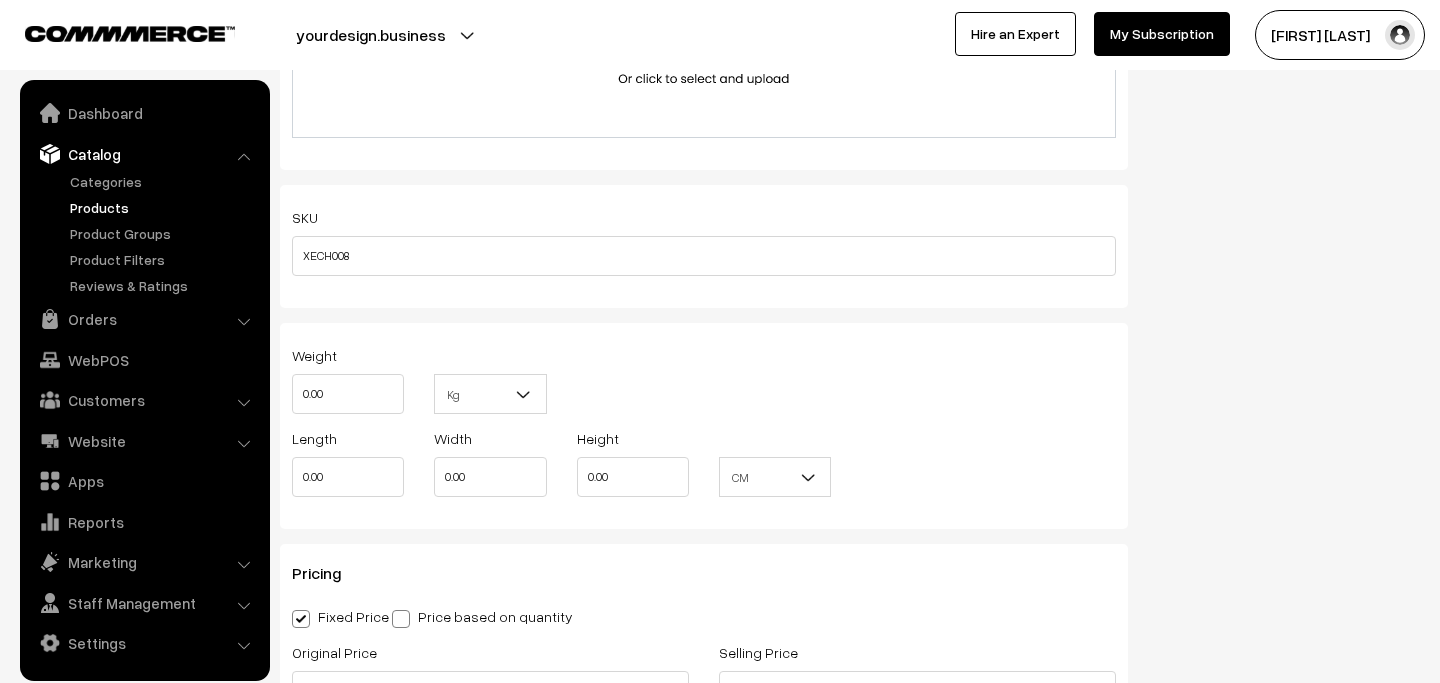 scroll, scrollTop: 1549, scrollLeft: 0, axis: vertical 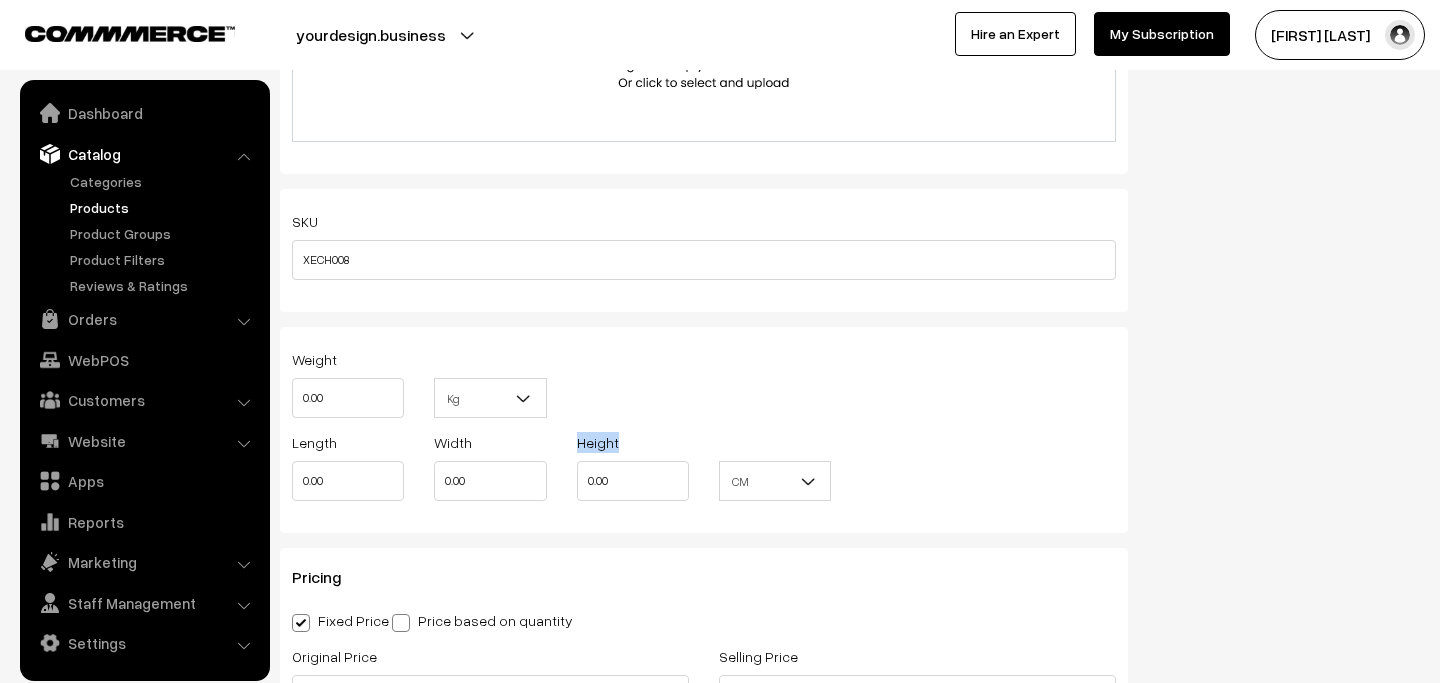 drag, startPoint x: 570, startPoint y: 433, endPoint x: 651, endPoint y: 441, distance: 81.394104 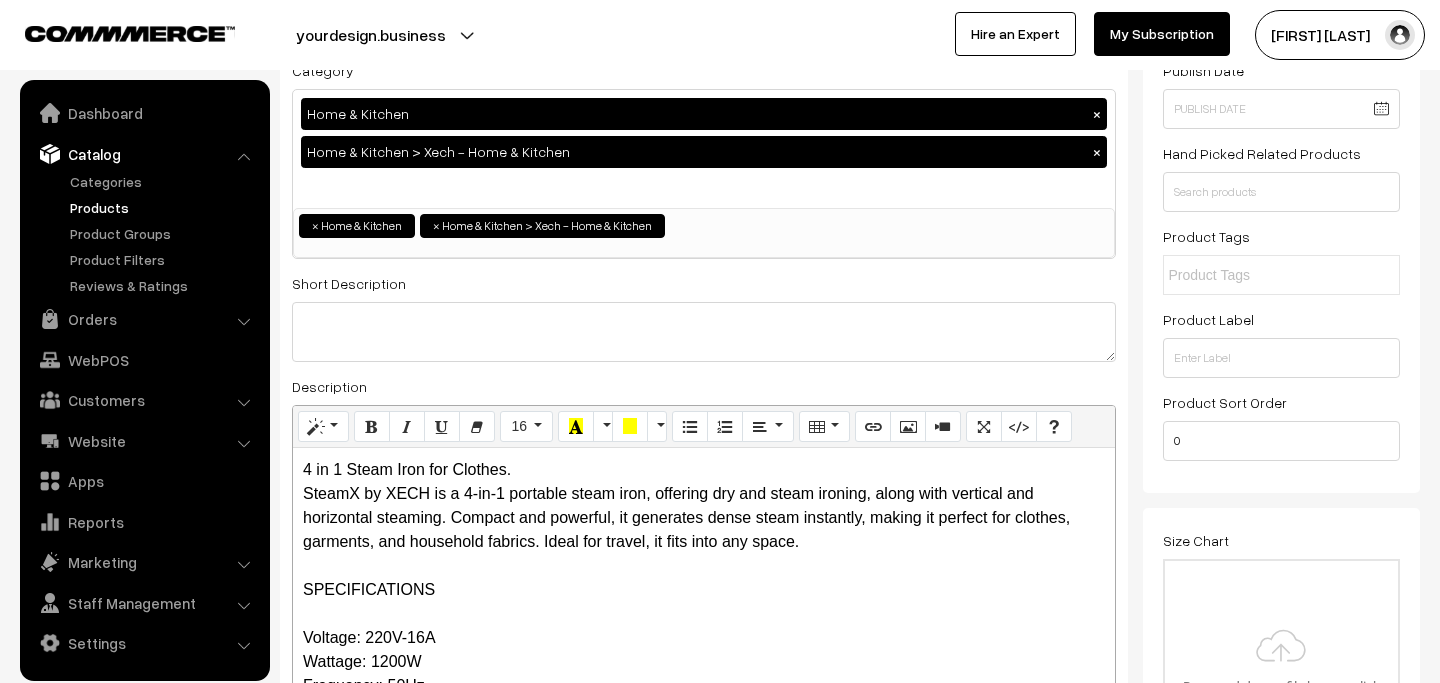 scroll, scrollTop: 0, scrollLeft: 0, axis: both 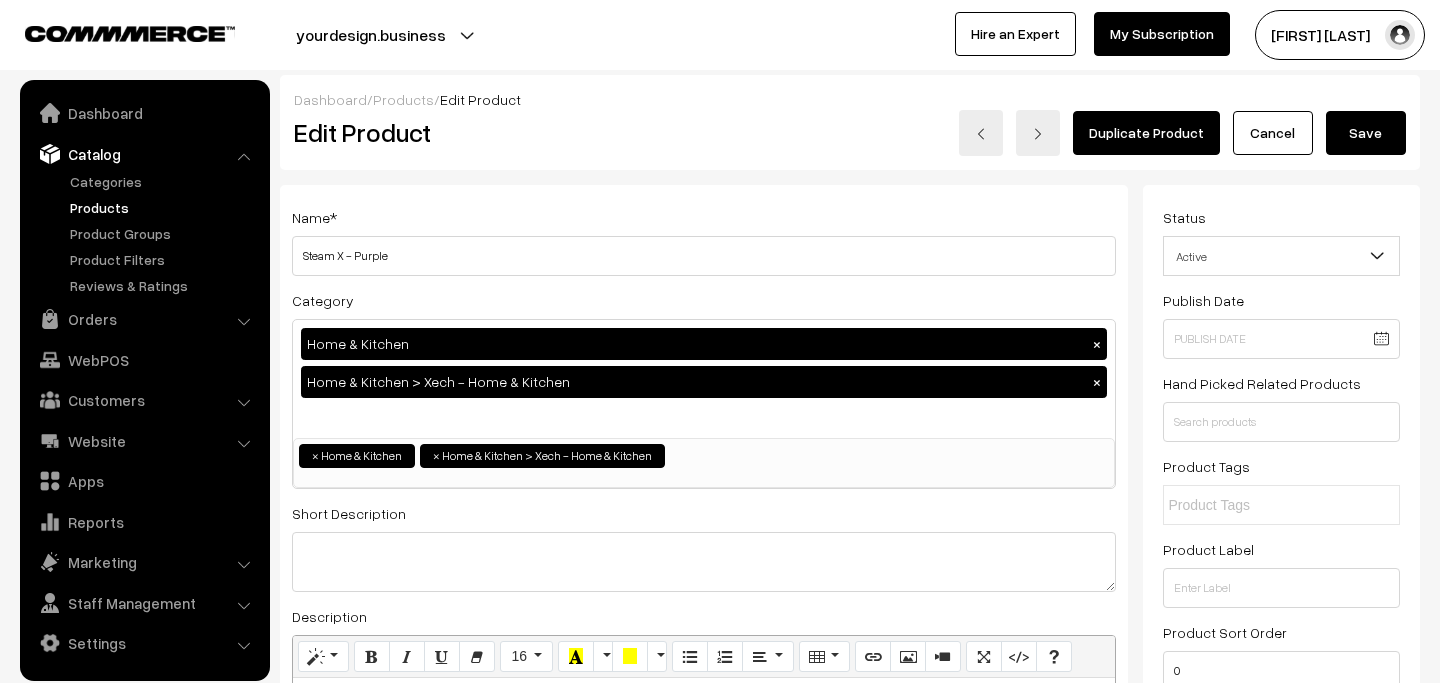click on "Save" at bounding box center (1366, 133) 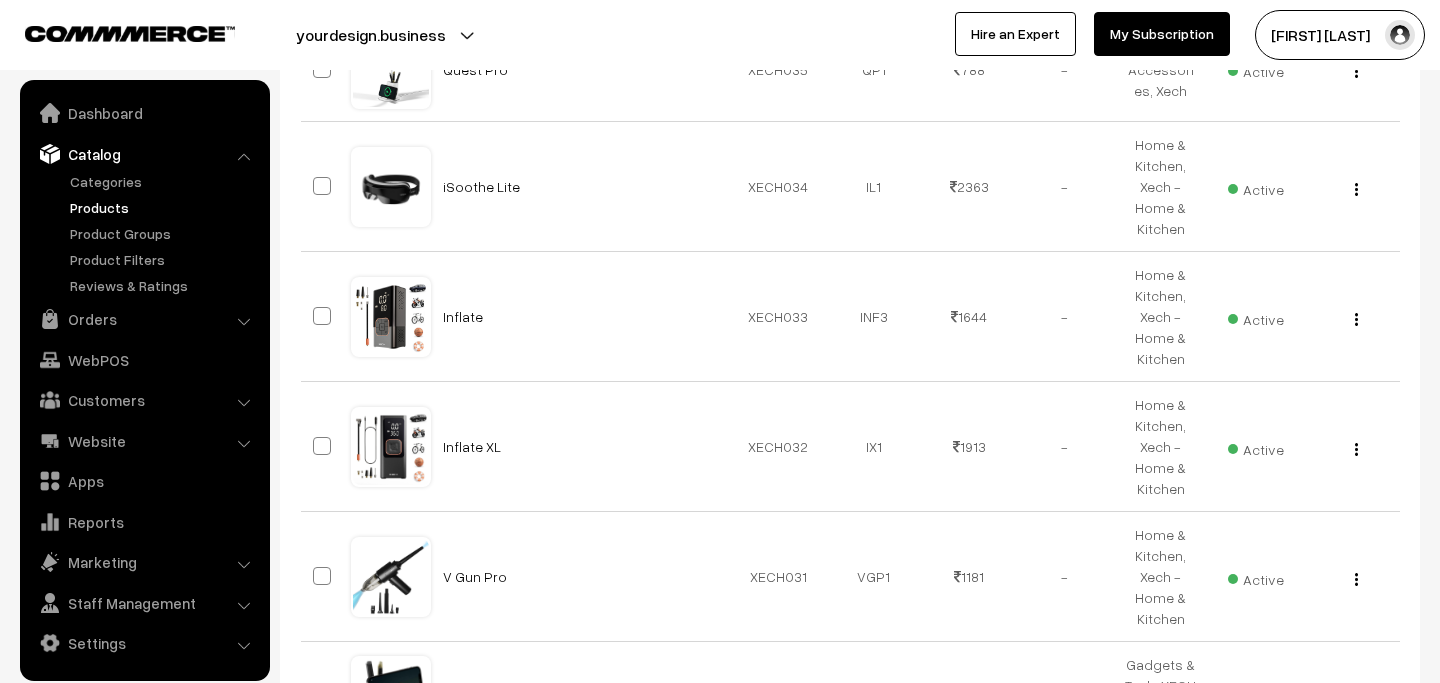 scroll, scrollTop: 3536, scrollLeft: 0, axis: vertical 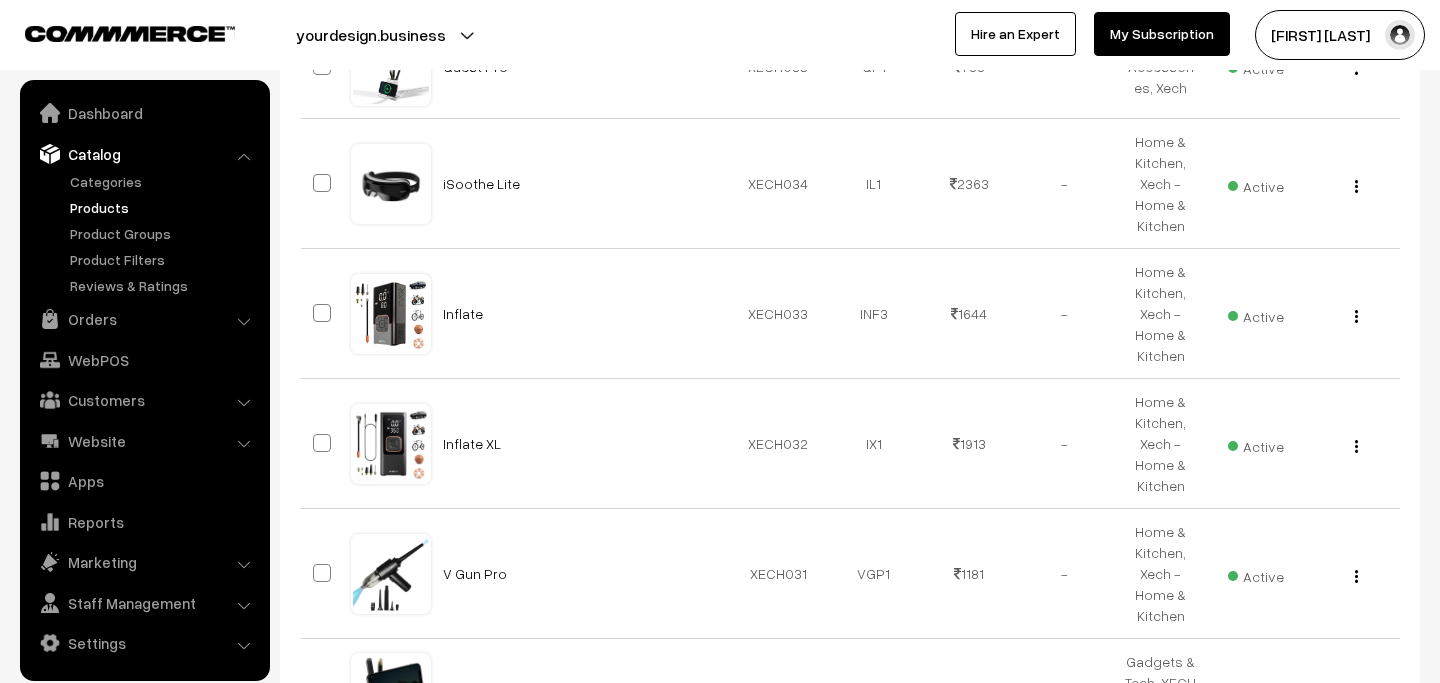 click on "Categories" at bounding box center (145, 233) 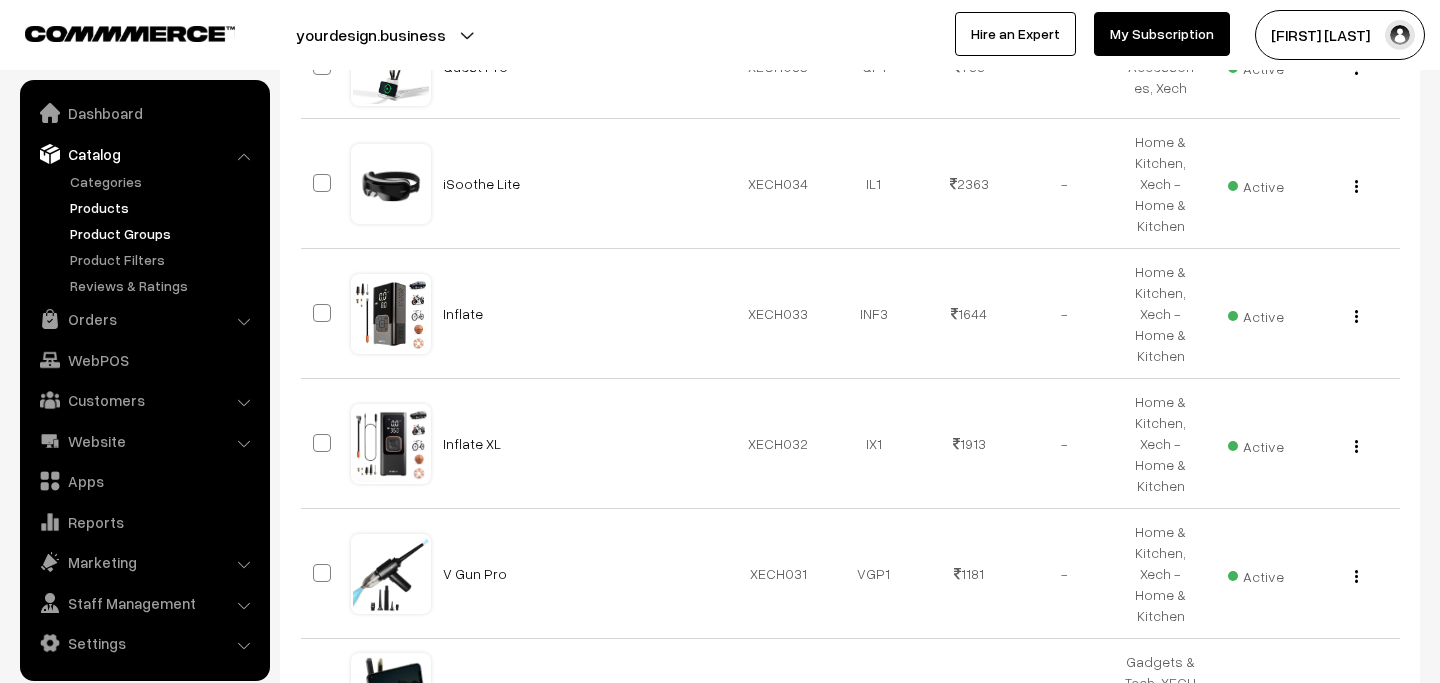 click on "Product Groups" at bounding box center (164, 233) 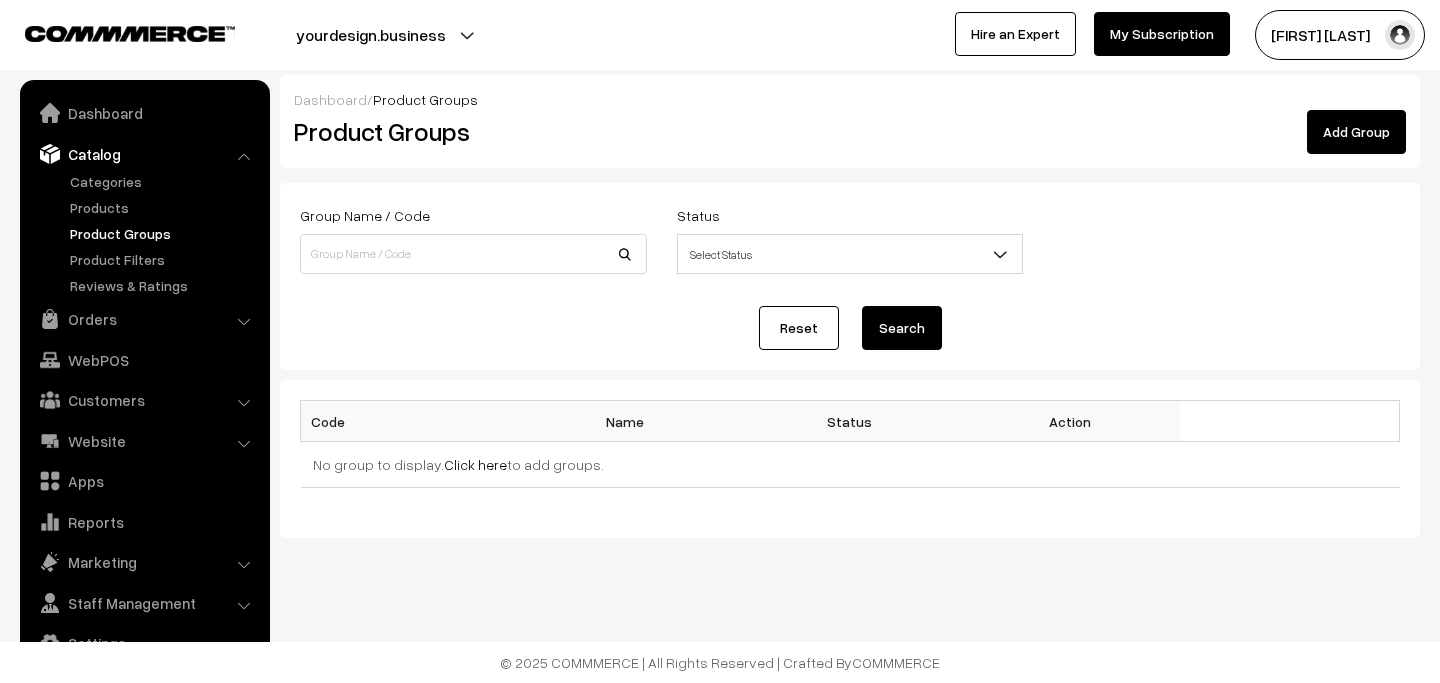 scroll, scrollTop: 0, scrollLeft: 0, axis: both 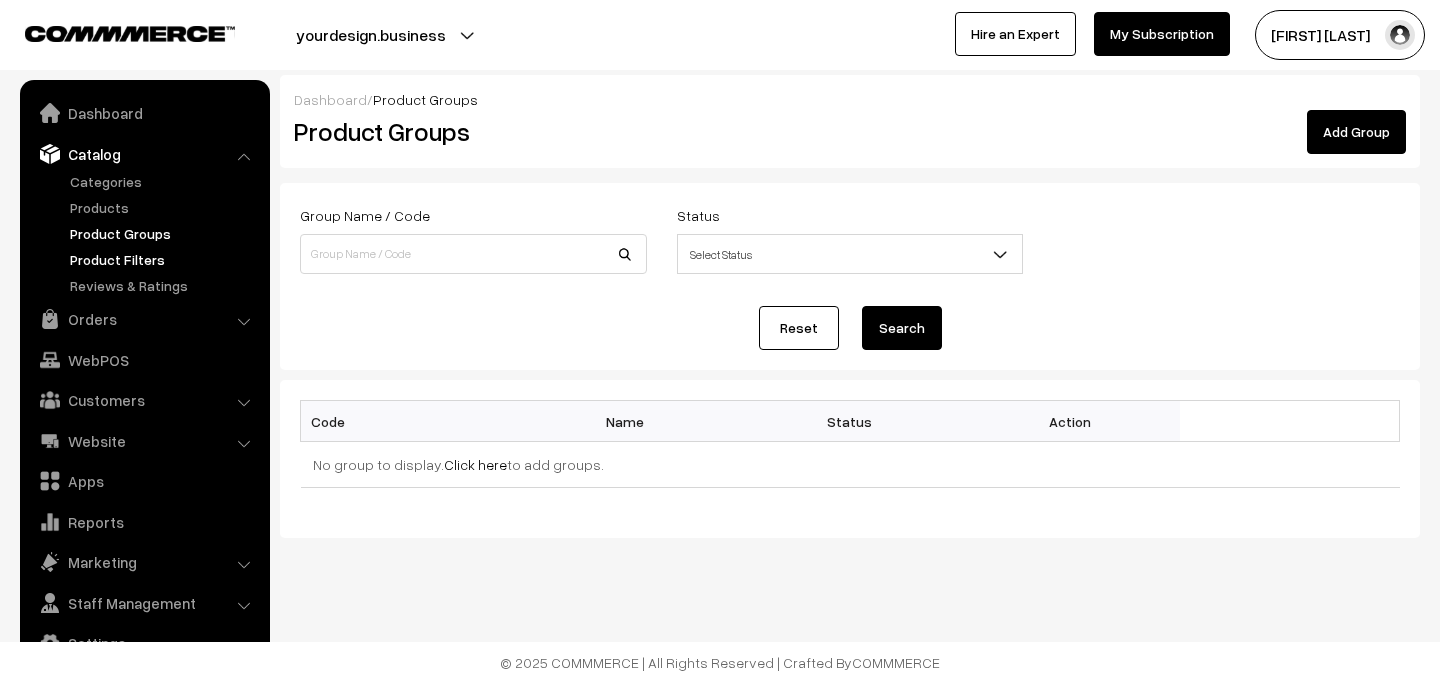 click on "Product Filters" at bounding box center (164, 259) 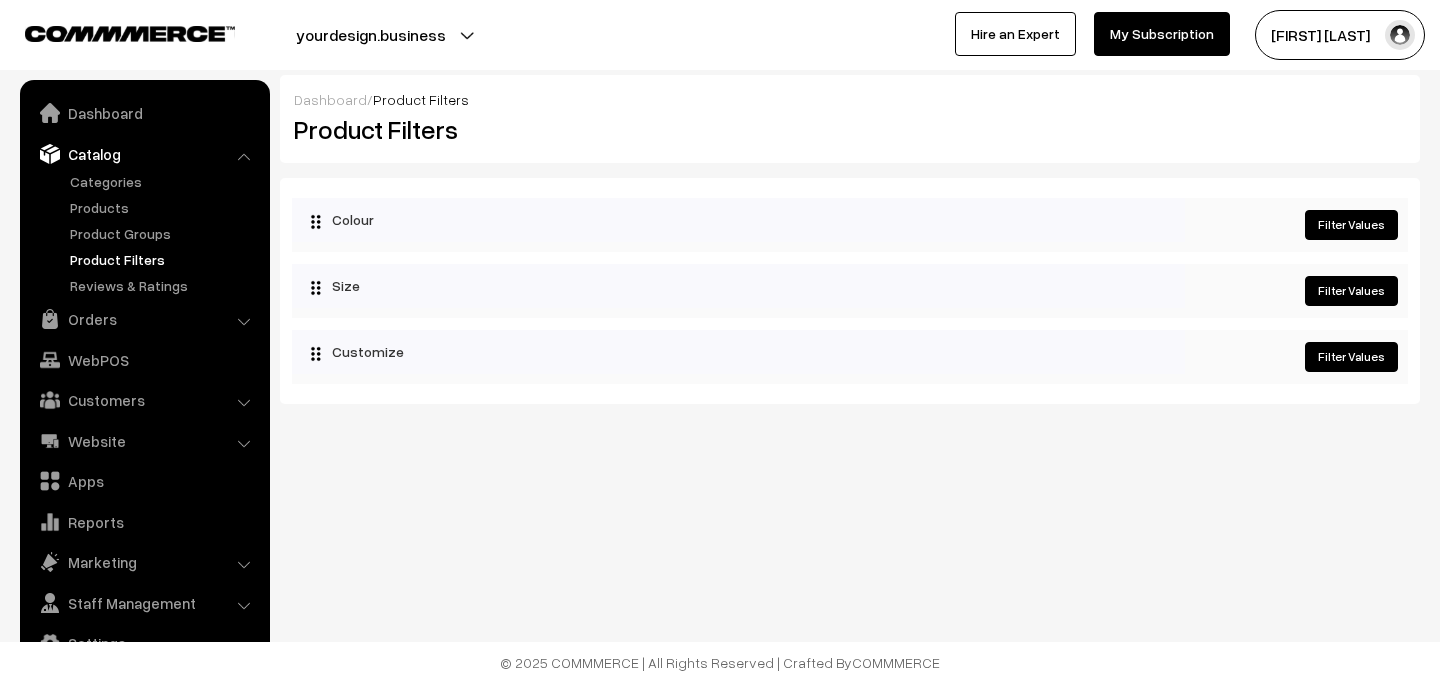 scroll, scrollTop: 0, scrollLeft: 0, axis: both 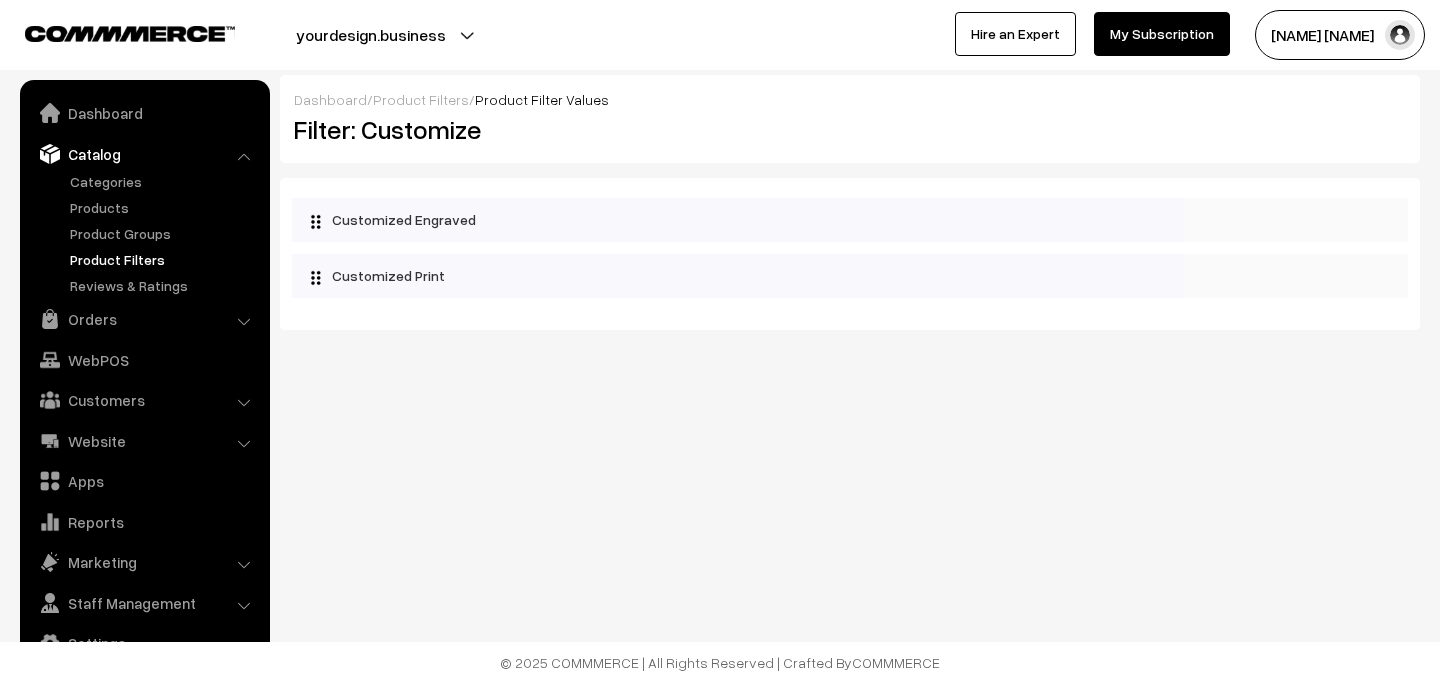 click on "Product Filters" at bounding box center [421, 99] 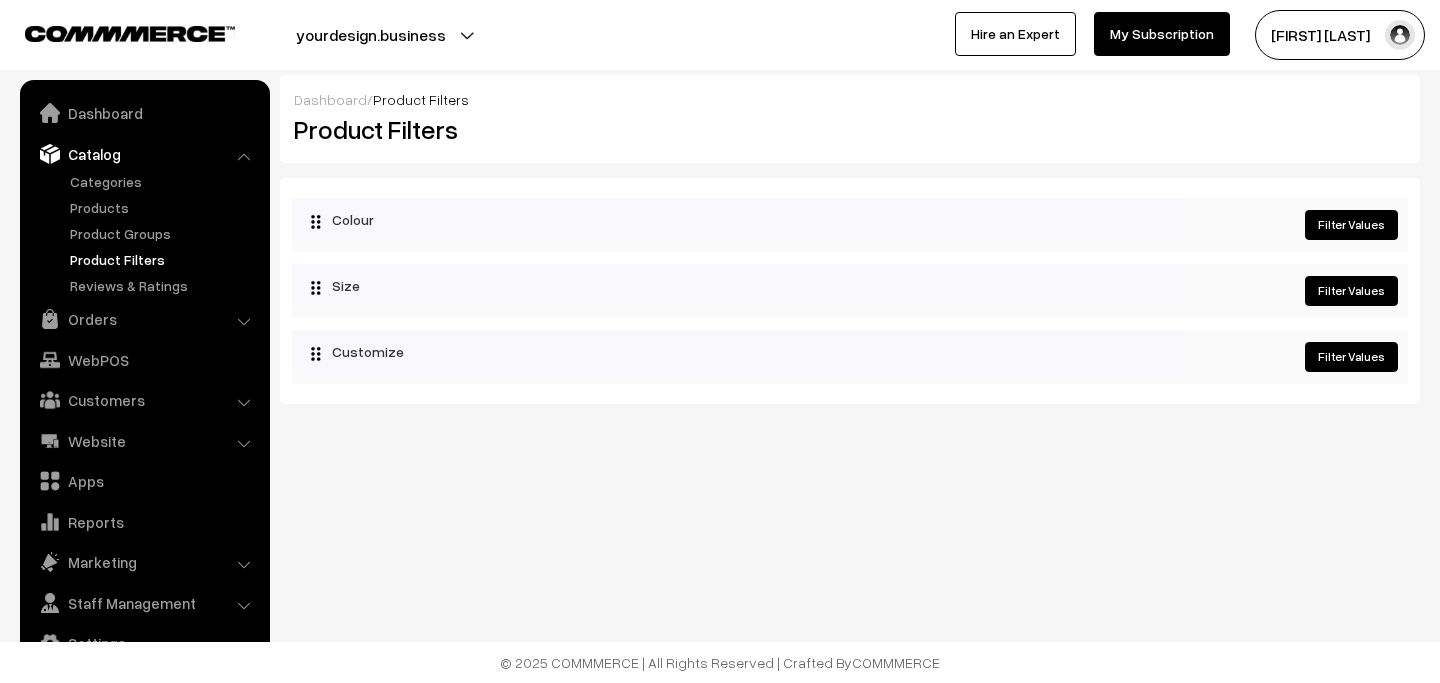 scroll, scrollTop: 0, scrollLeft: 0, axis: both 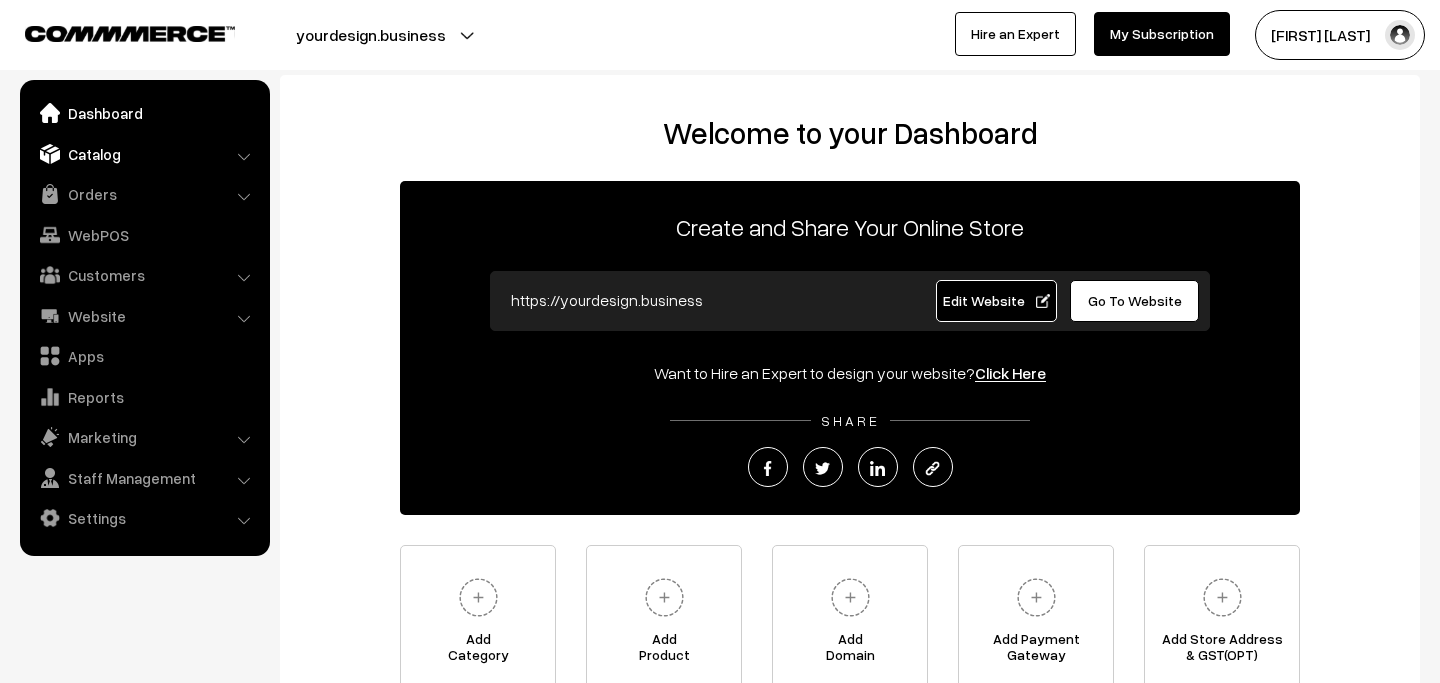 click on "Catalog" at bounding box center (144, 154) 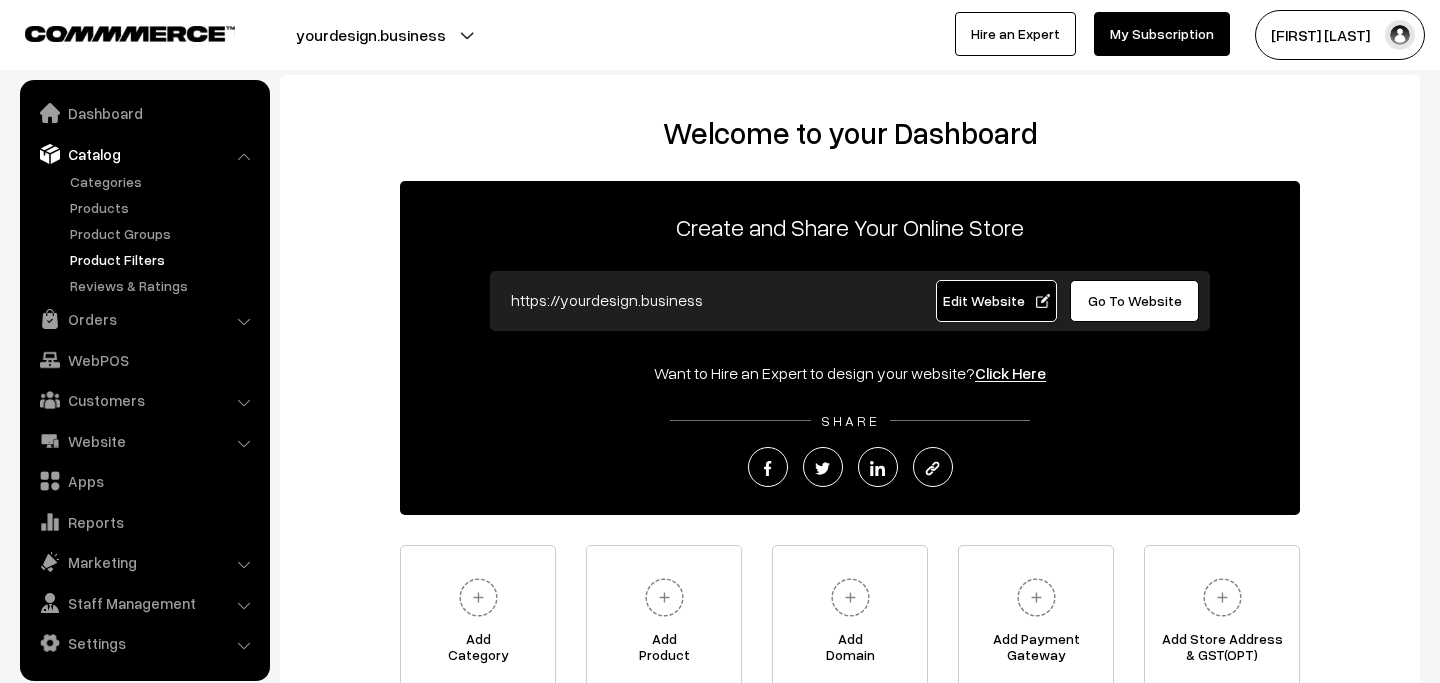 click on "Product Filters" at bounding box center (164, 259) 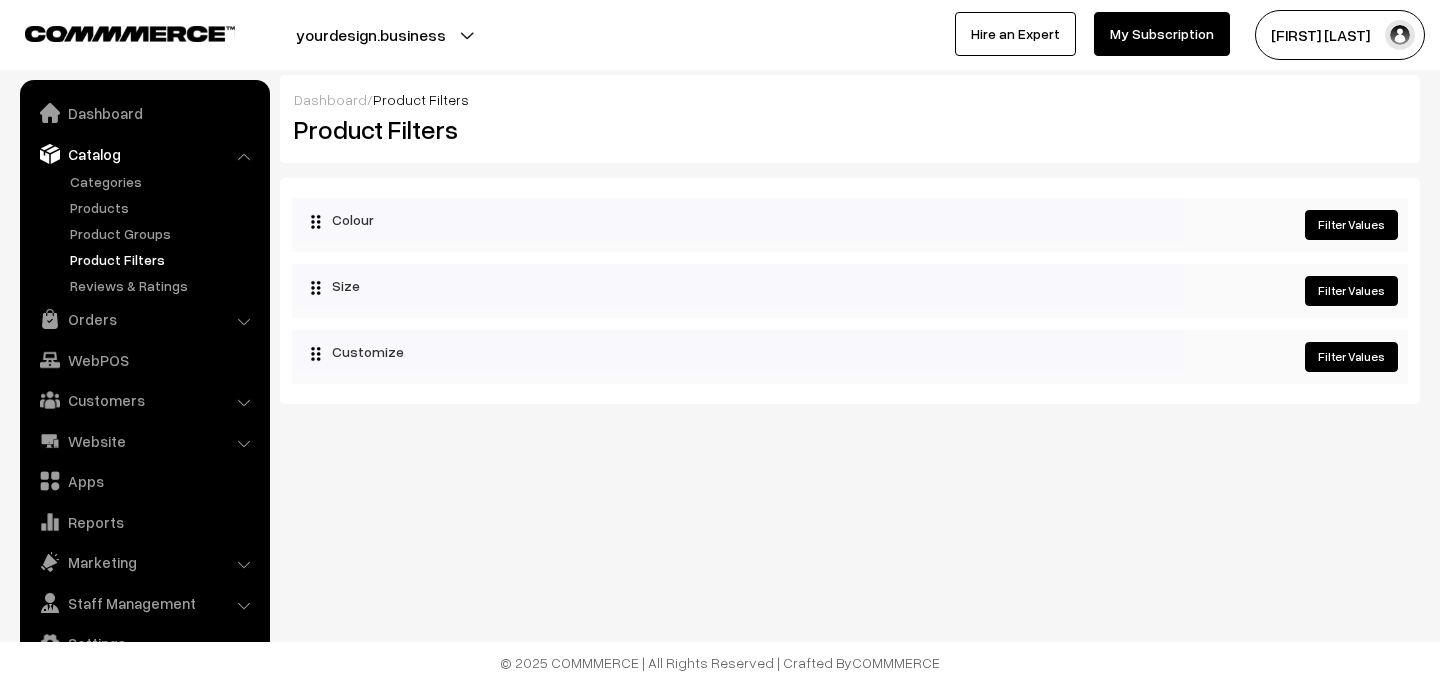 scroll, scrollTop: 0, scrollLeft: 0, axis: both 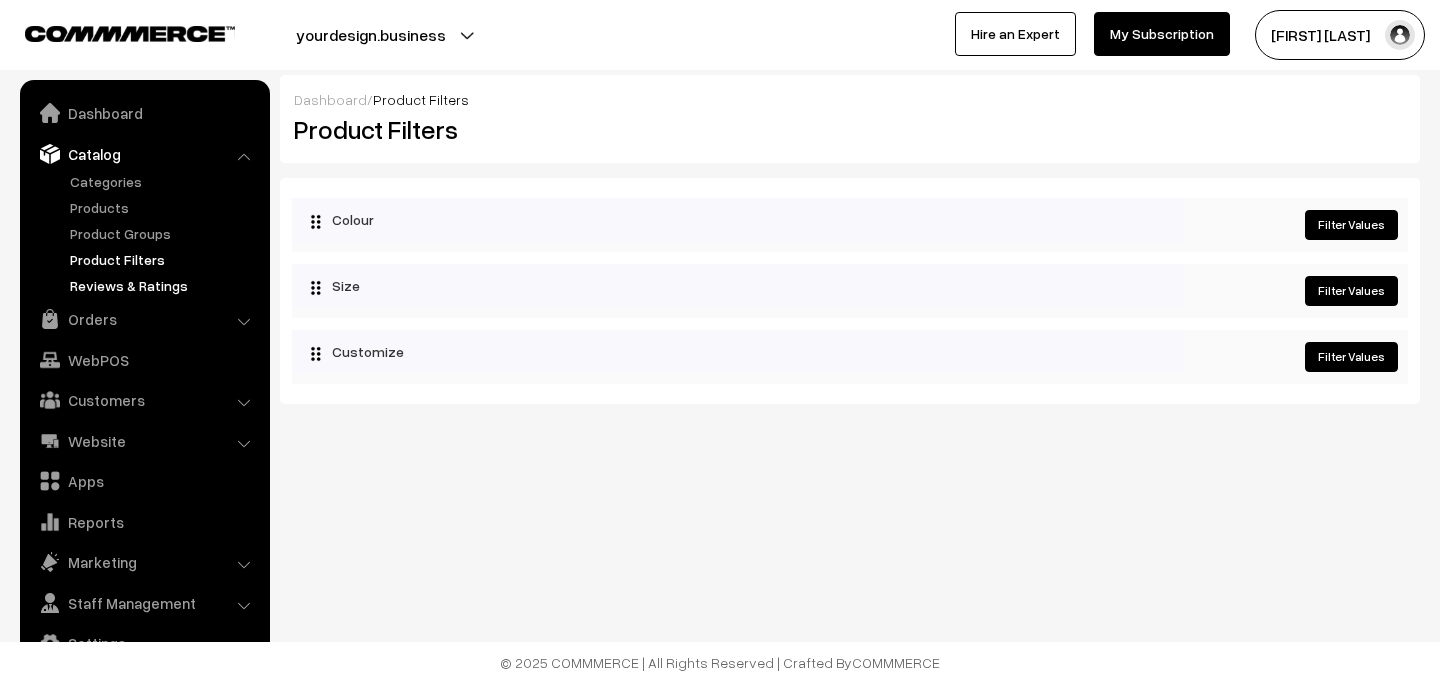 click on "Reviews & Ratings" at bounding box center (164, 285) 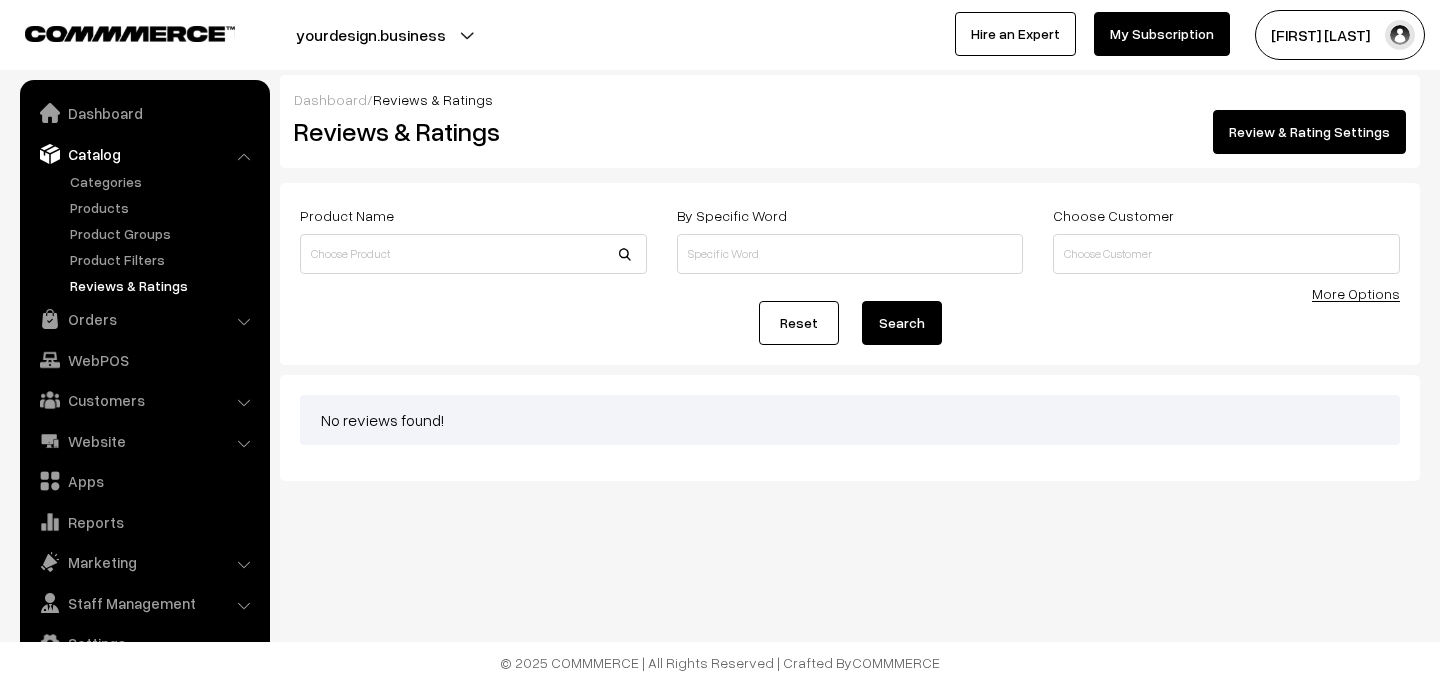 scroll, scrollTop: 0, scrollLeft: 0, axis: both 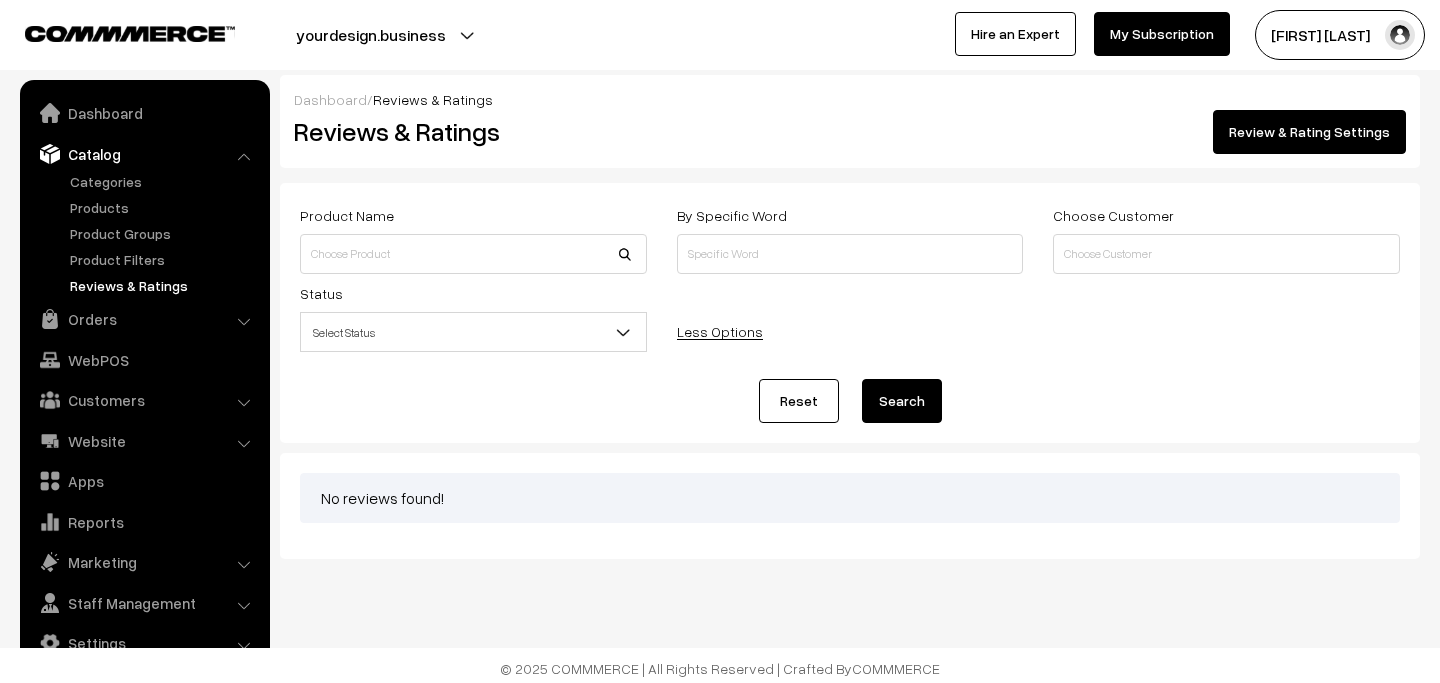click on "Review & Rating Settings" at bounding box center (1309, 132) 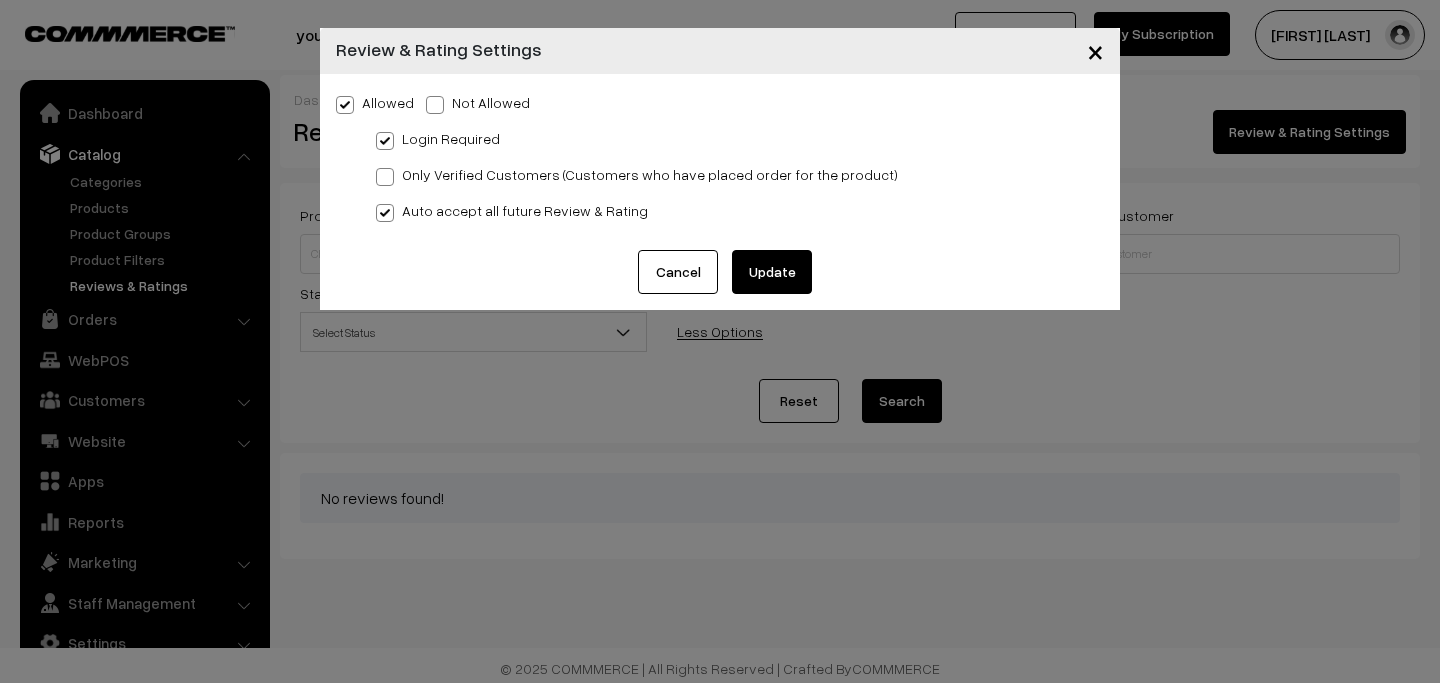 click at bounding box center (435, 105) 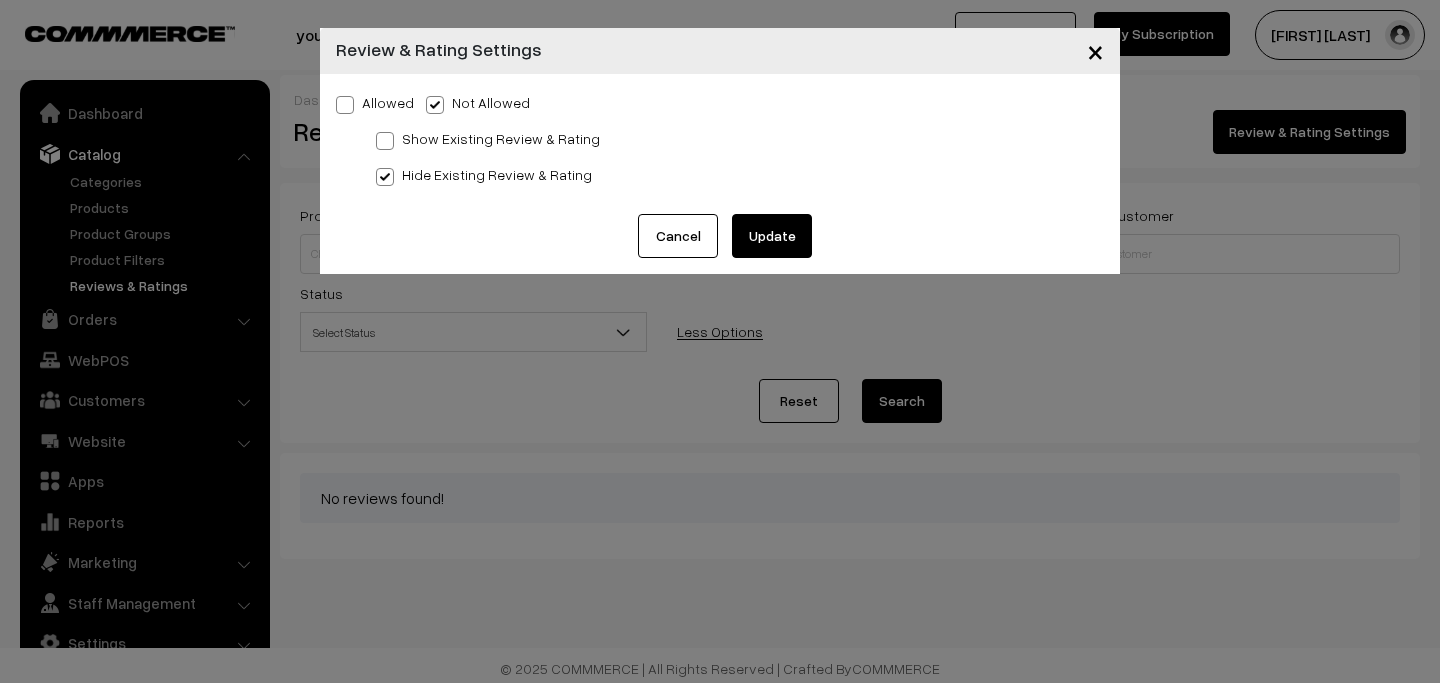 click on "Update" at bounding box center (772, 236) 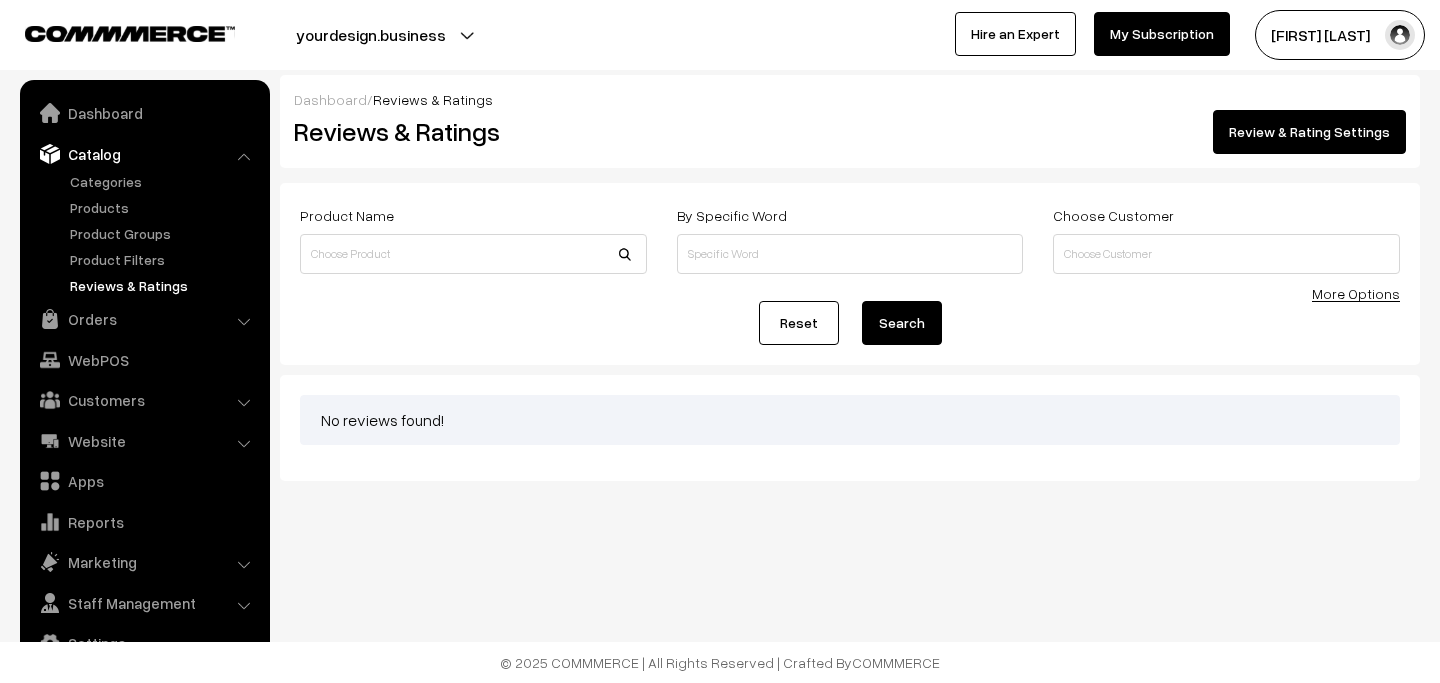 scroll, scrollTop: 0, scrollLeft: 0, axis: both 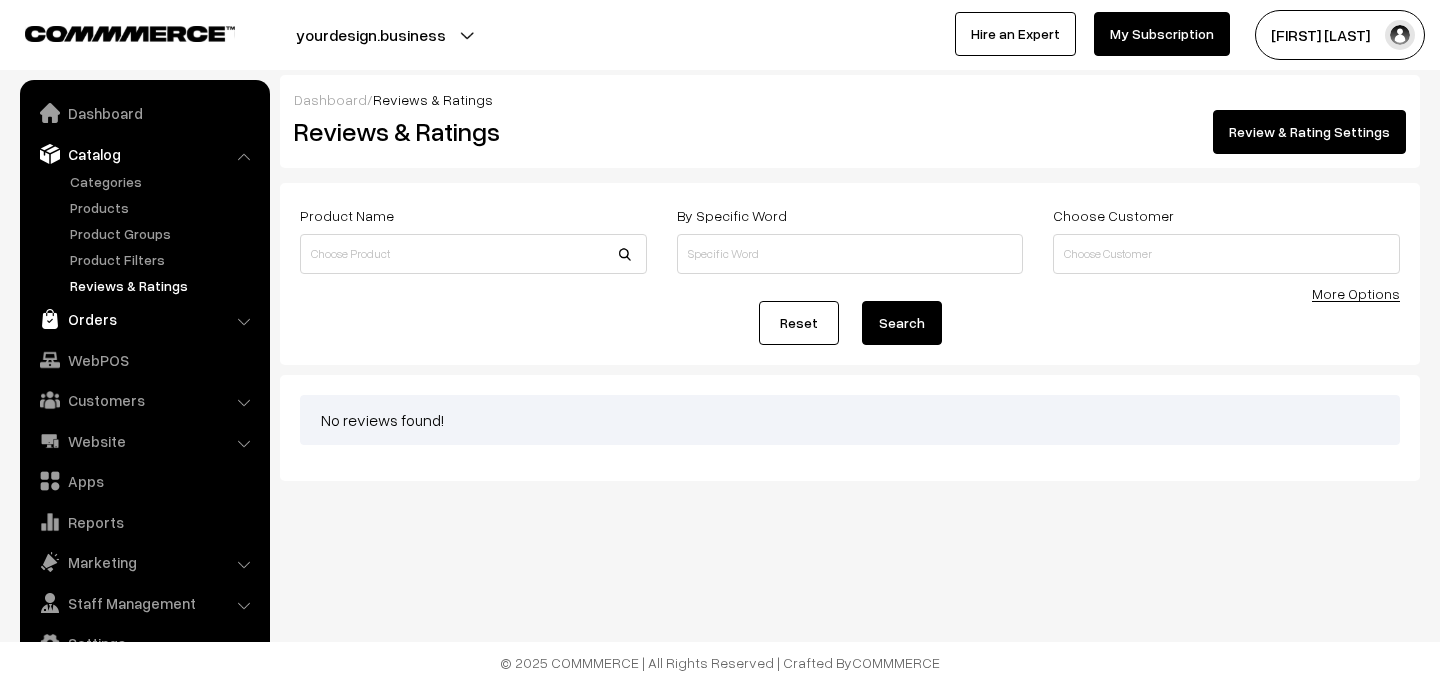 click on "Orders" at bounding box center (144, 319) 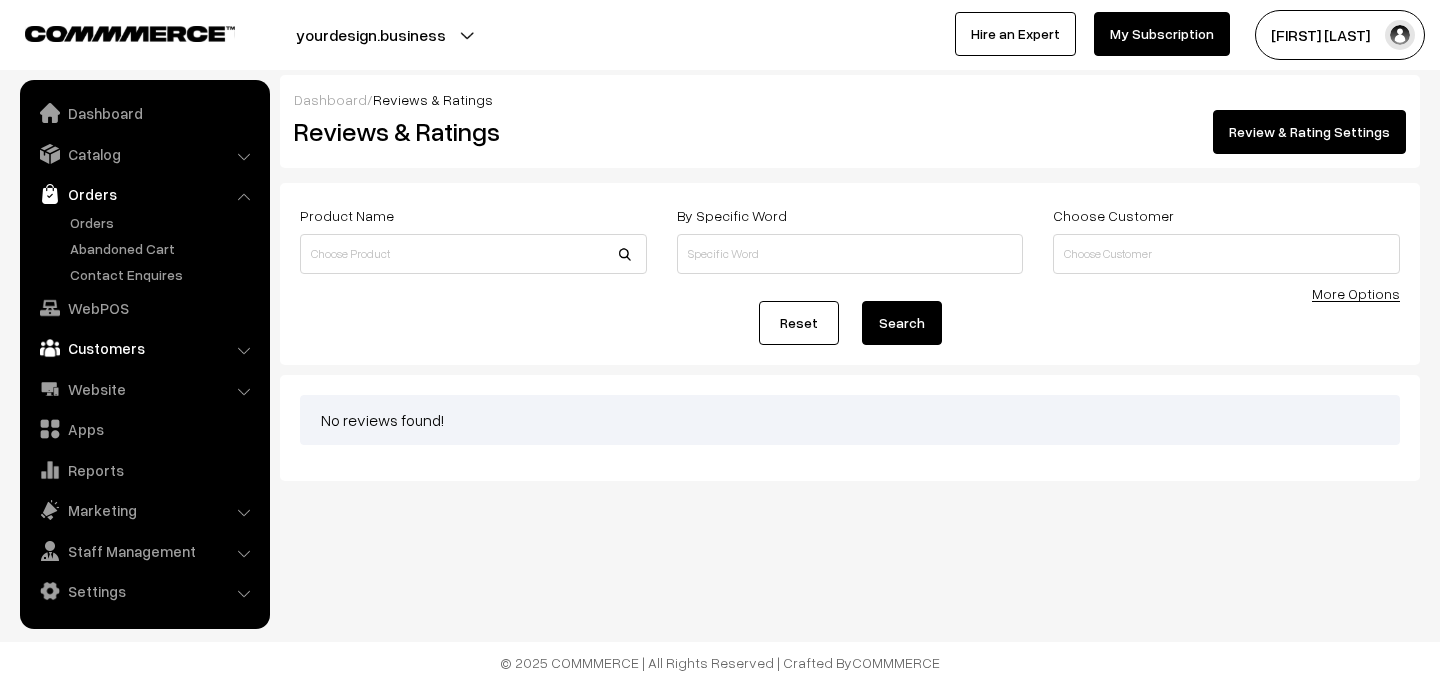 click on "Customers" at bounding box center [144, 348] 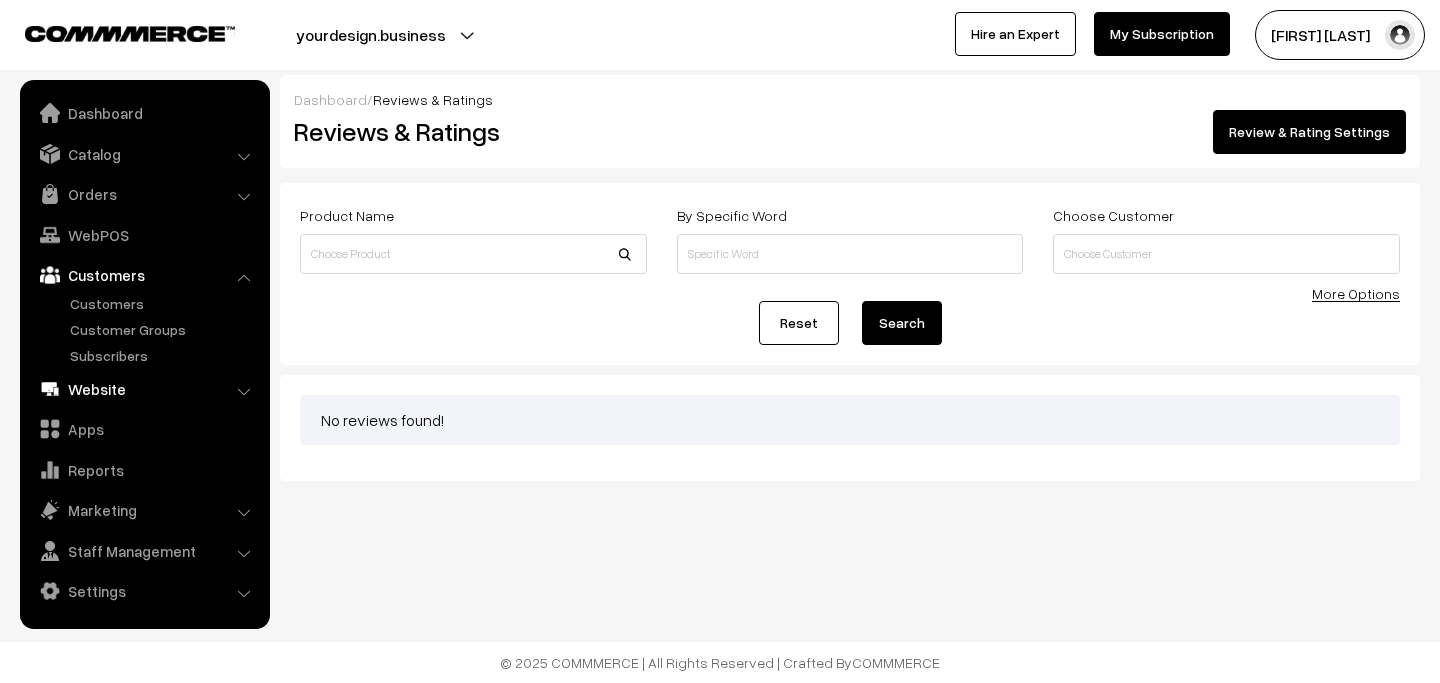 click on "Website" at bounding box center [144, 389] 